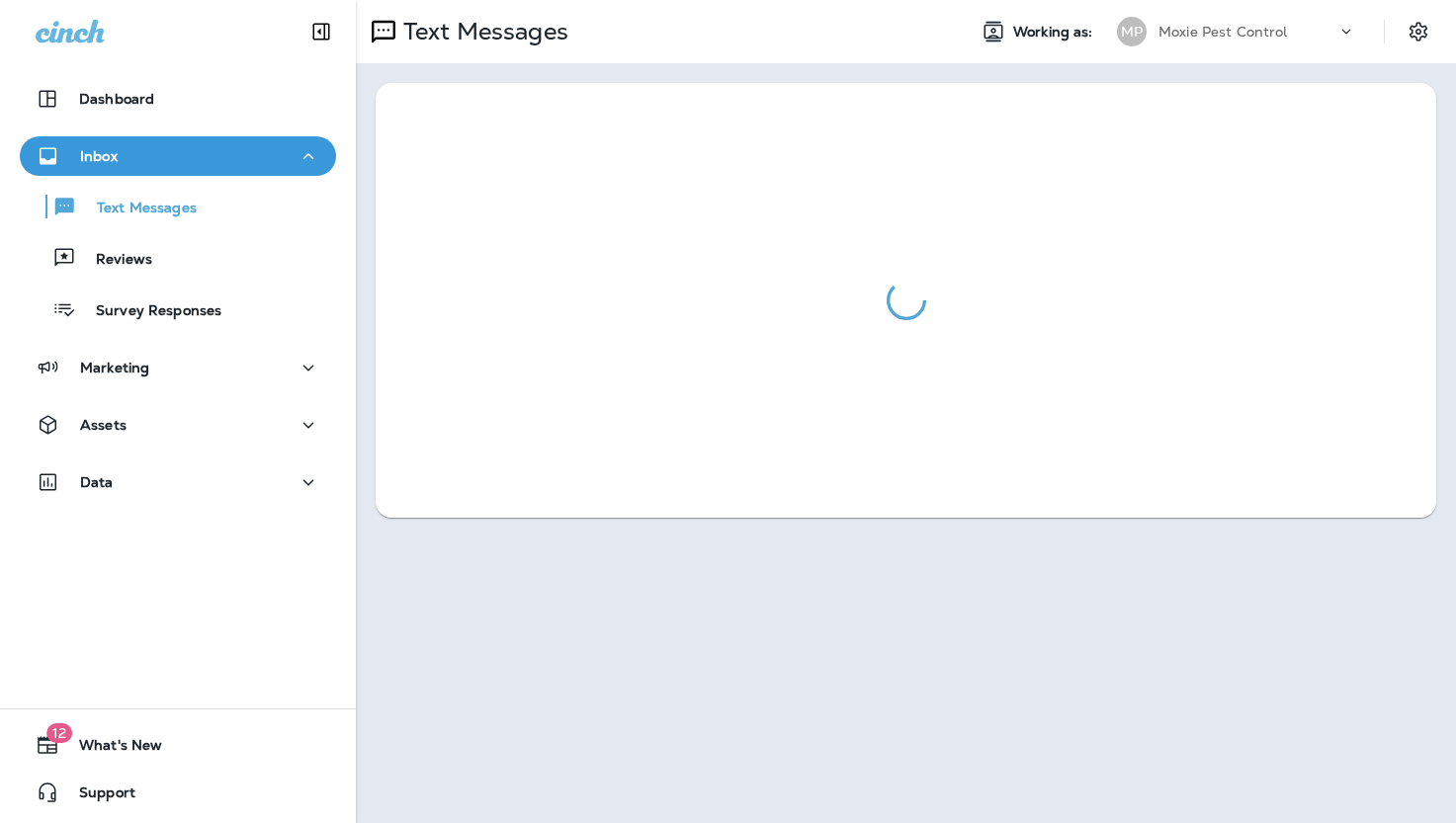scroll, scrollTop: 0, scrollLeft: 0, axis: both 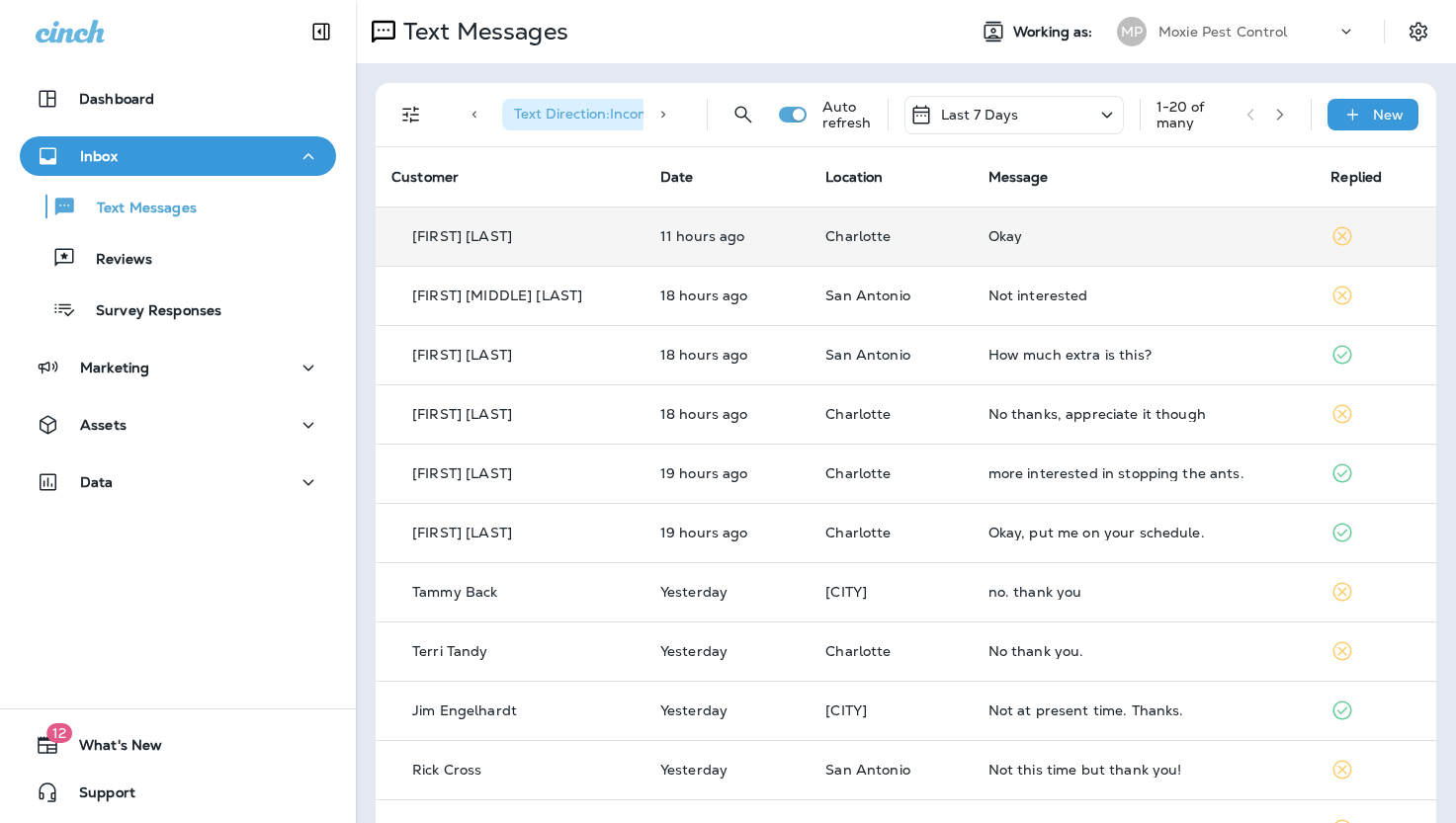 click on "Okay" at bounding box center (1144, 236) 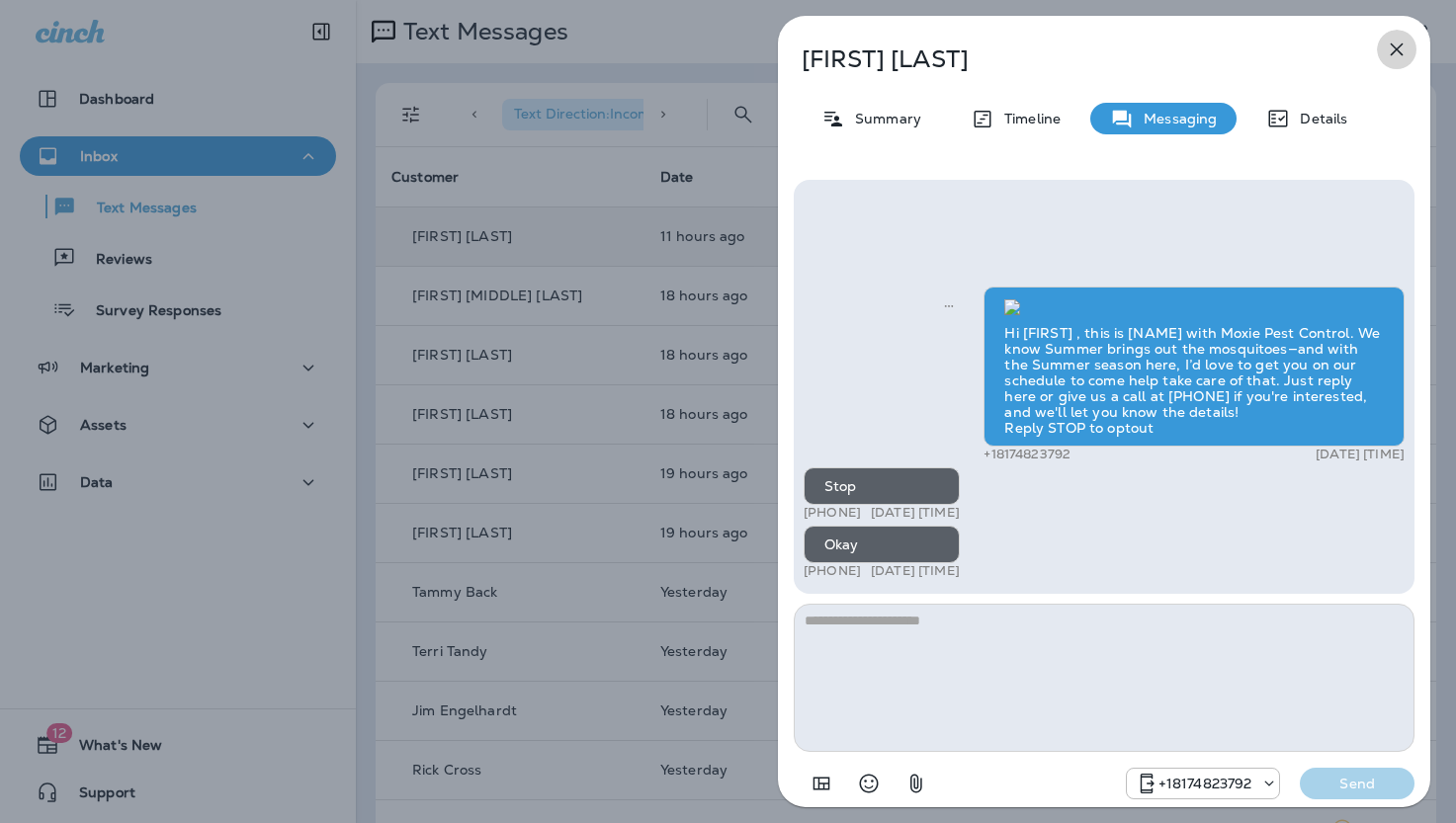 click 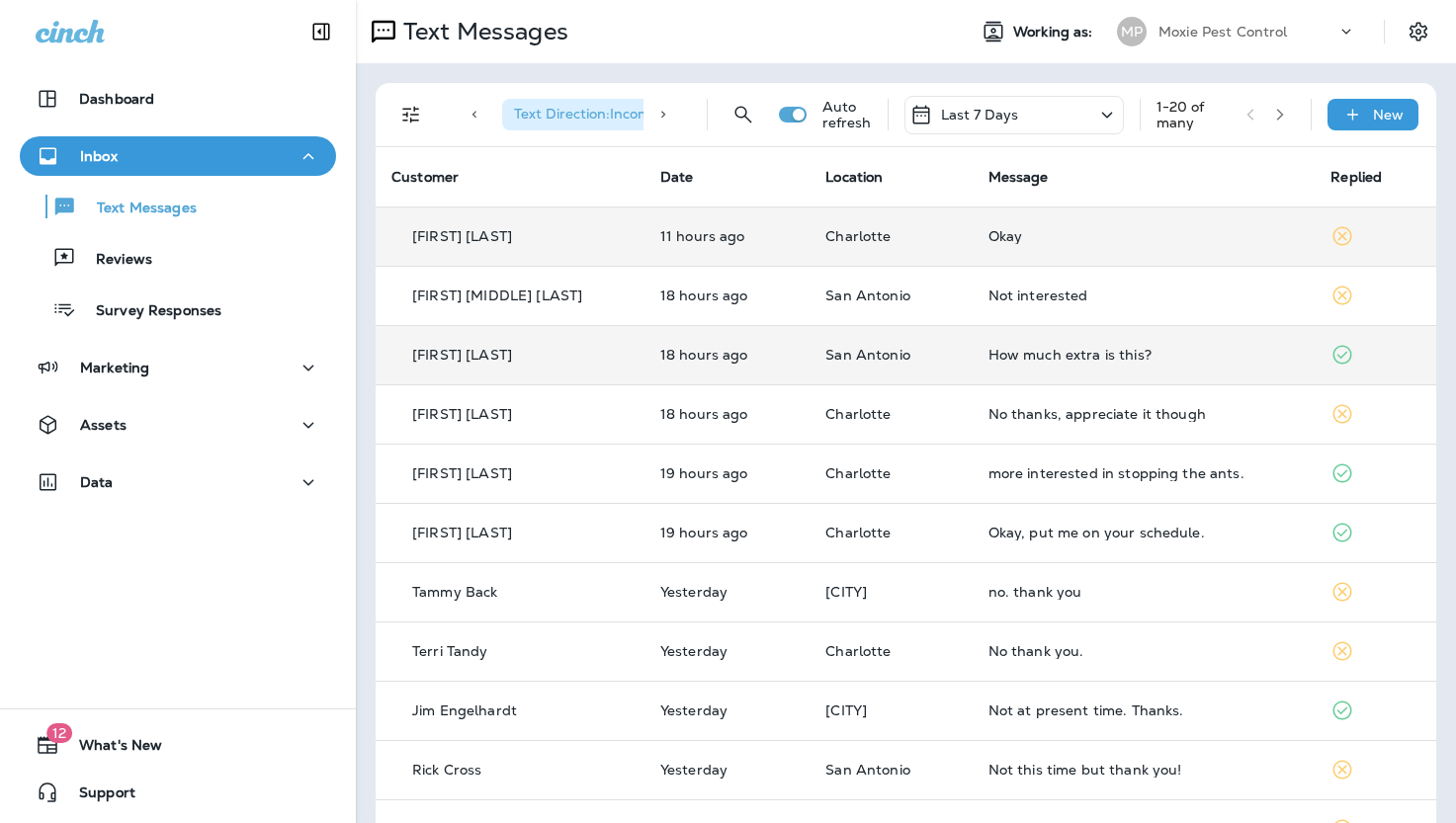 click on "How much extra is this?" at bounding box center (1144, 355) 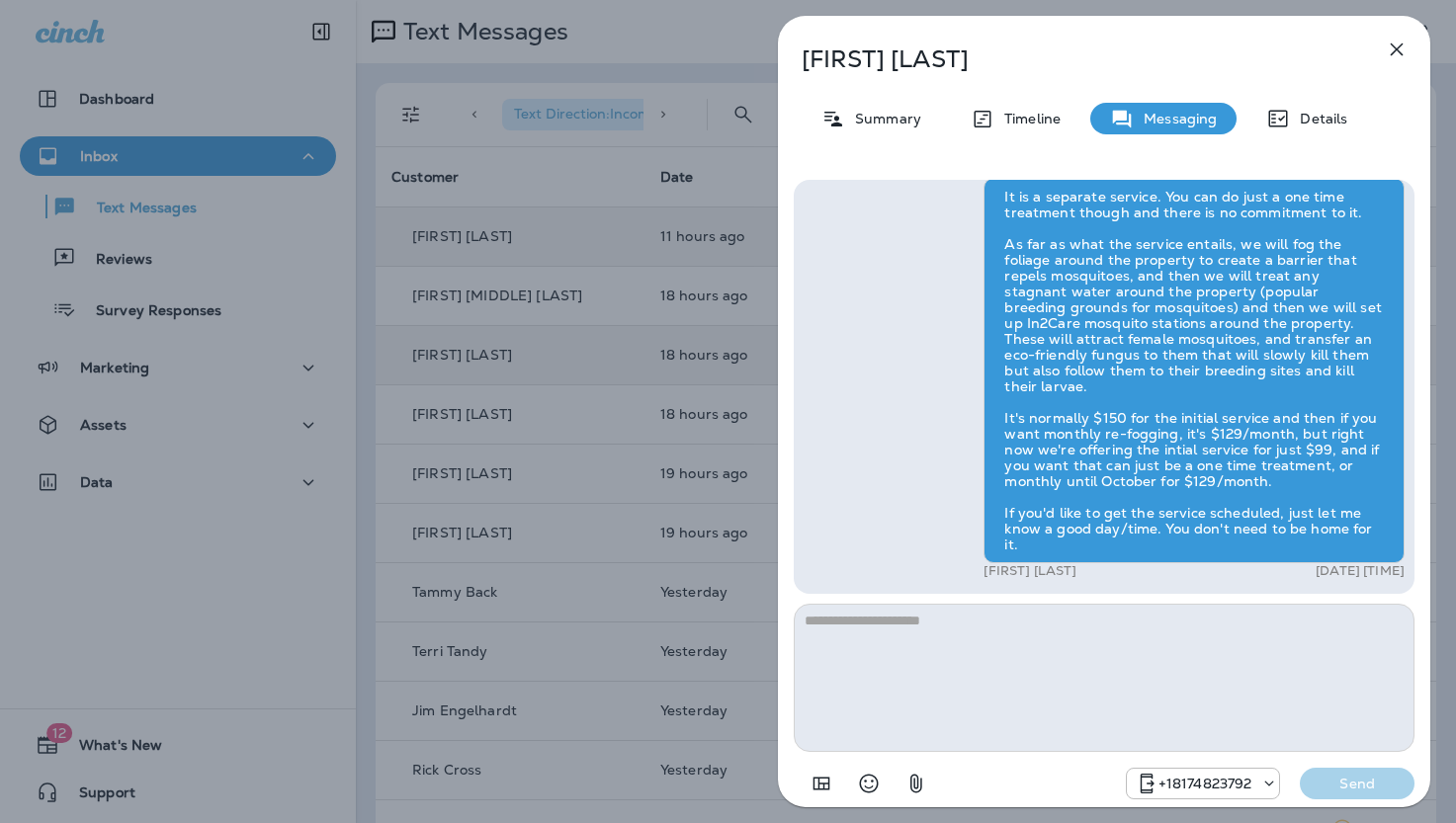 click 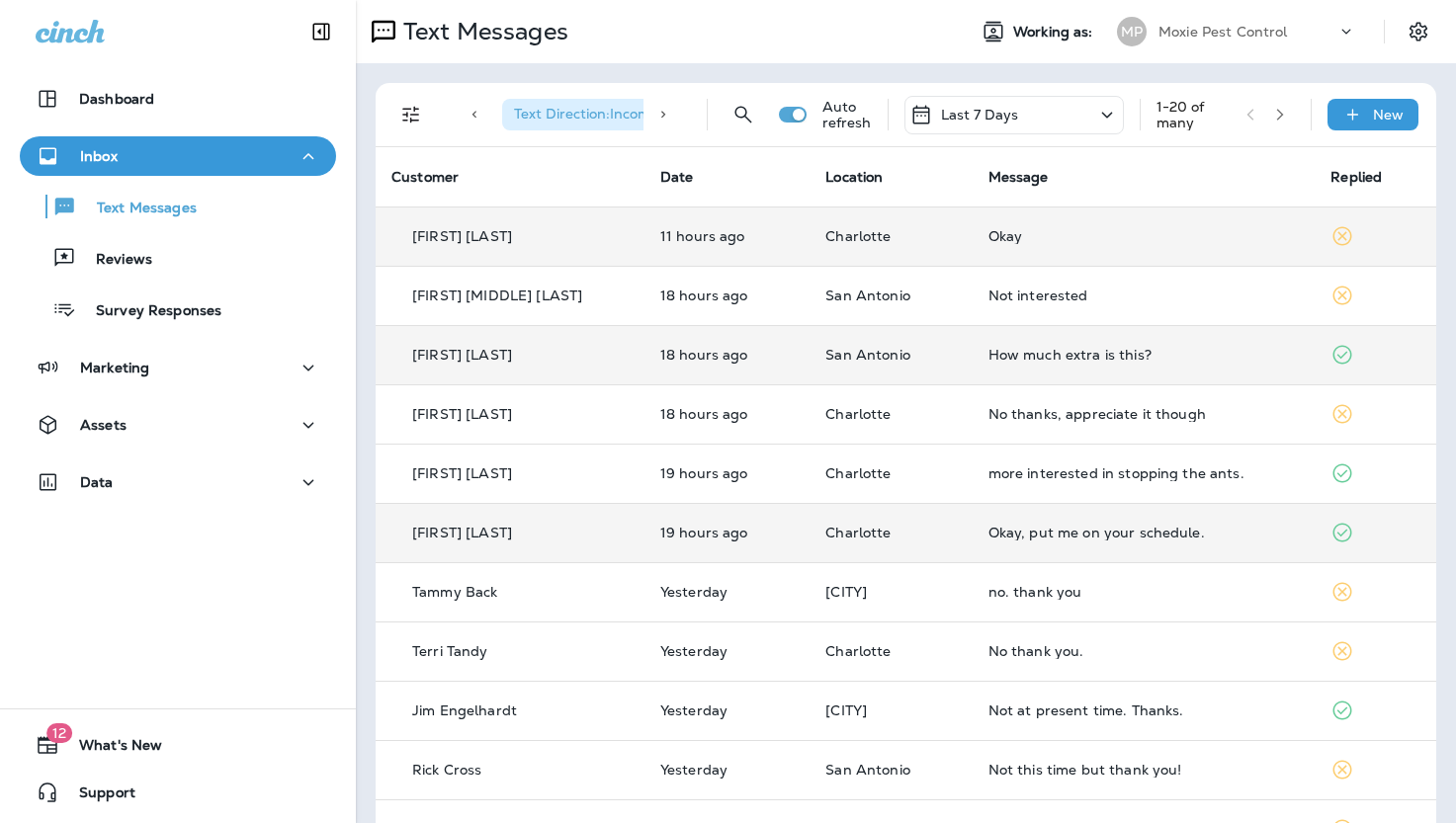 click on "Okay, put me on your schedule." at bounding box center [1144, 533] 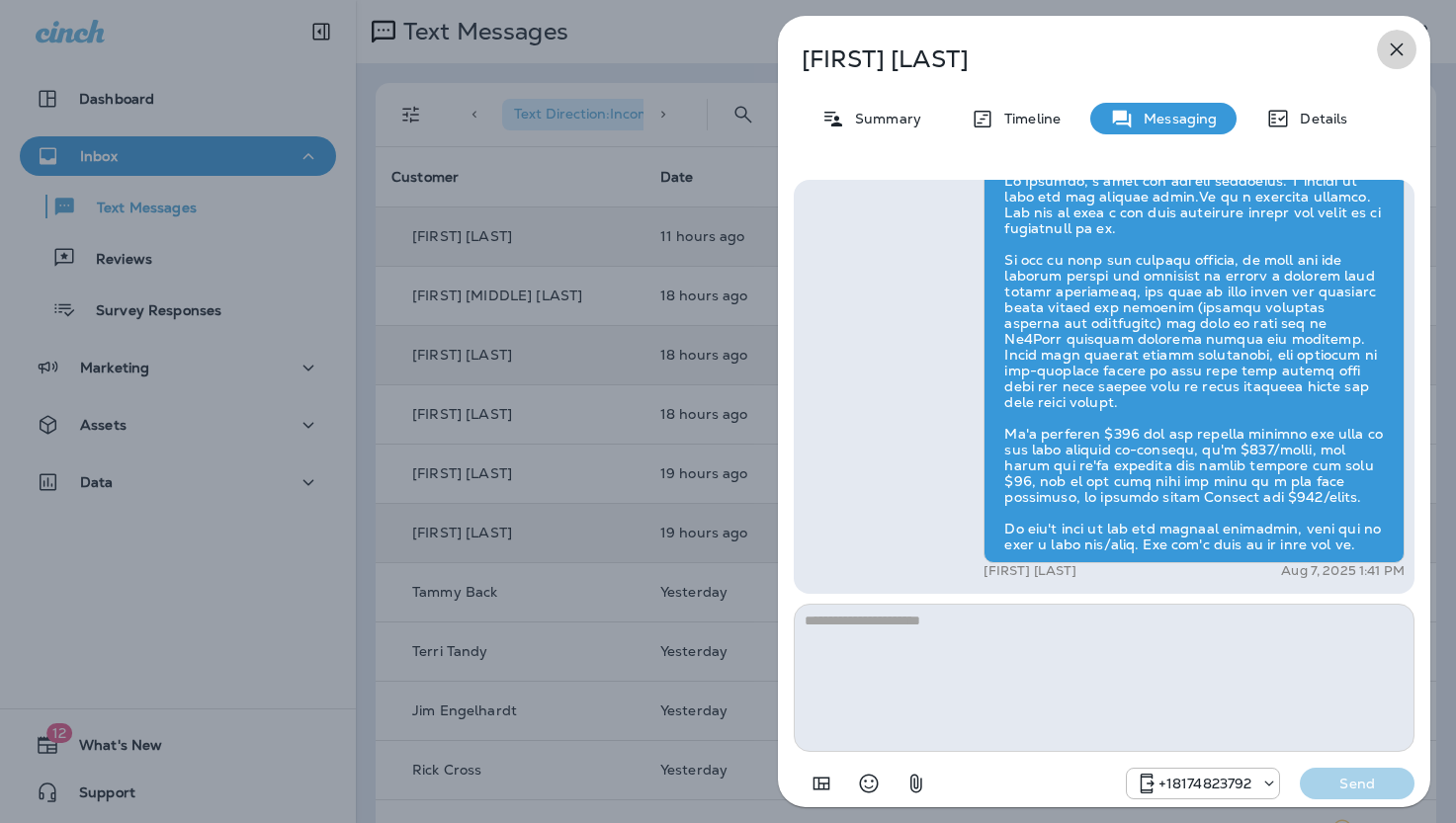 click 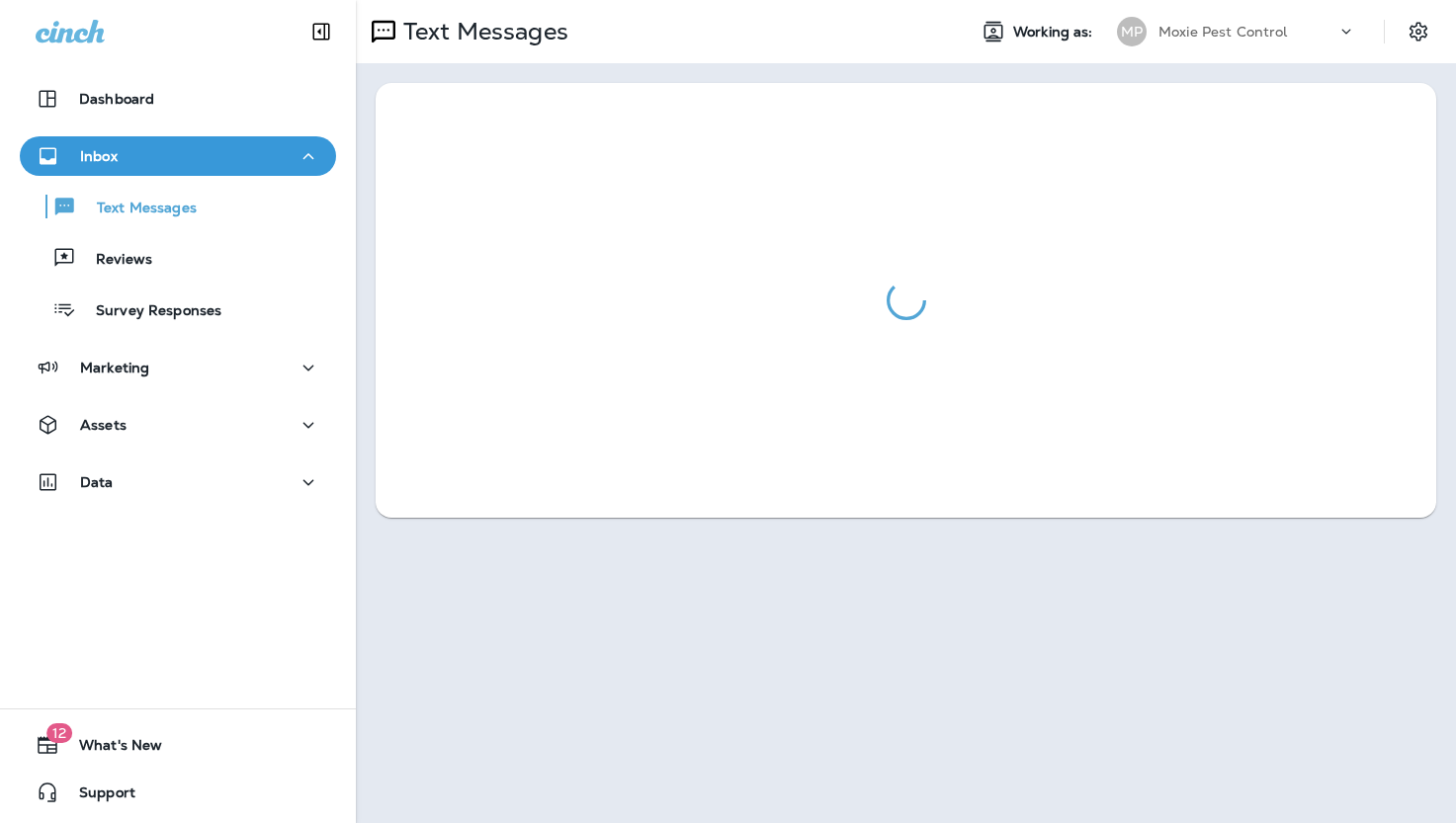scroll, scrollTop: 0, scrollLeft: 0, axis: both 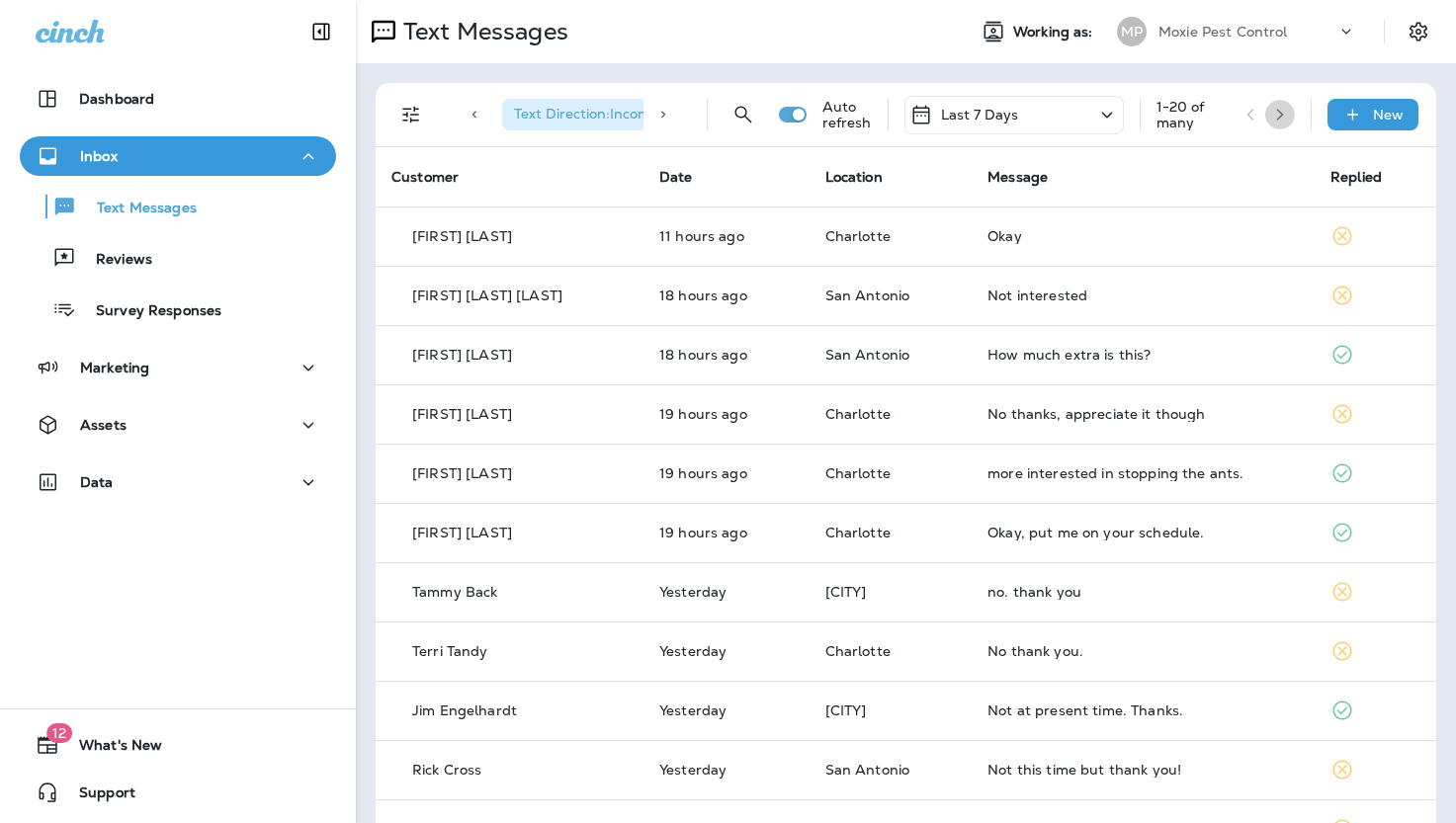 click 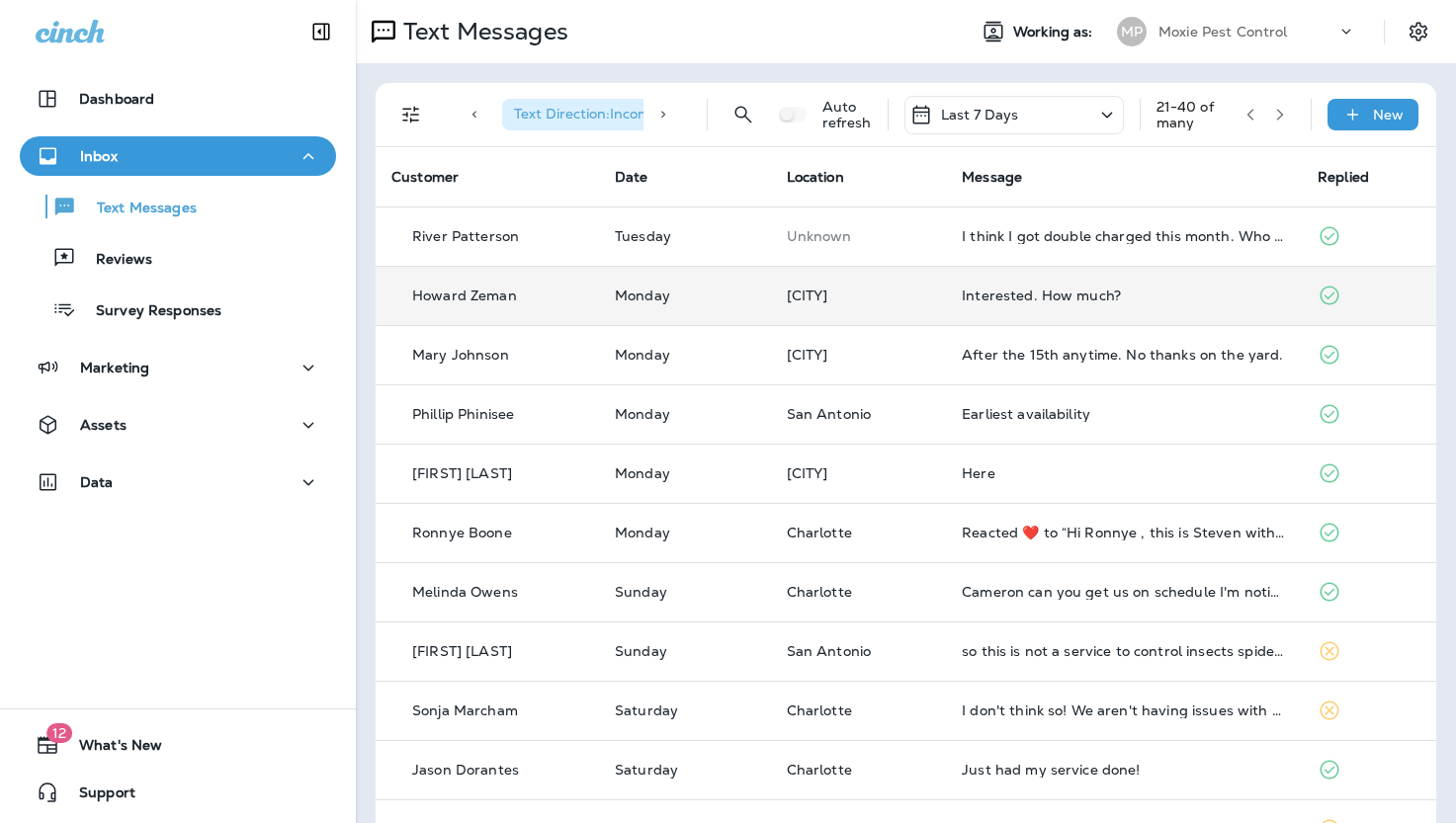 click on "Interested. How much?" at bounding box center [1124, 295] 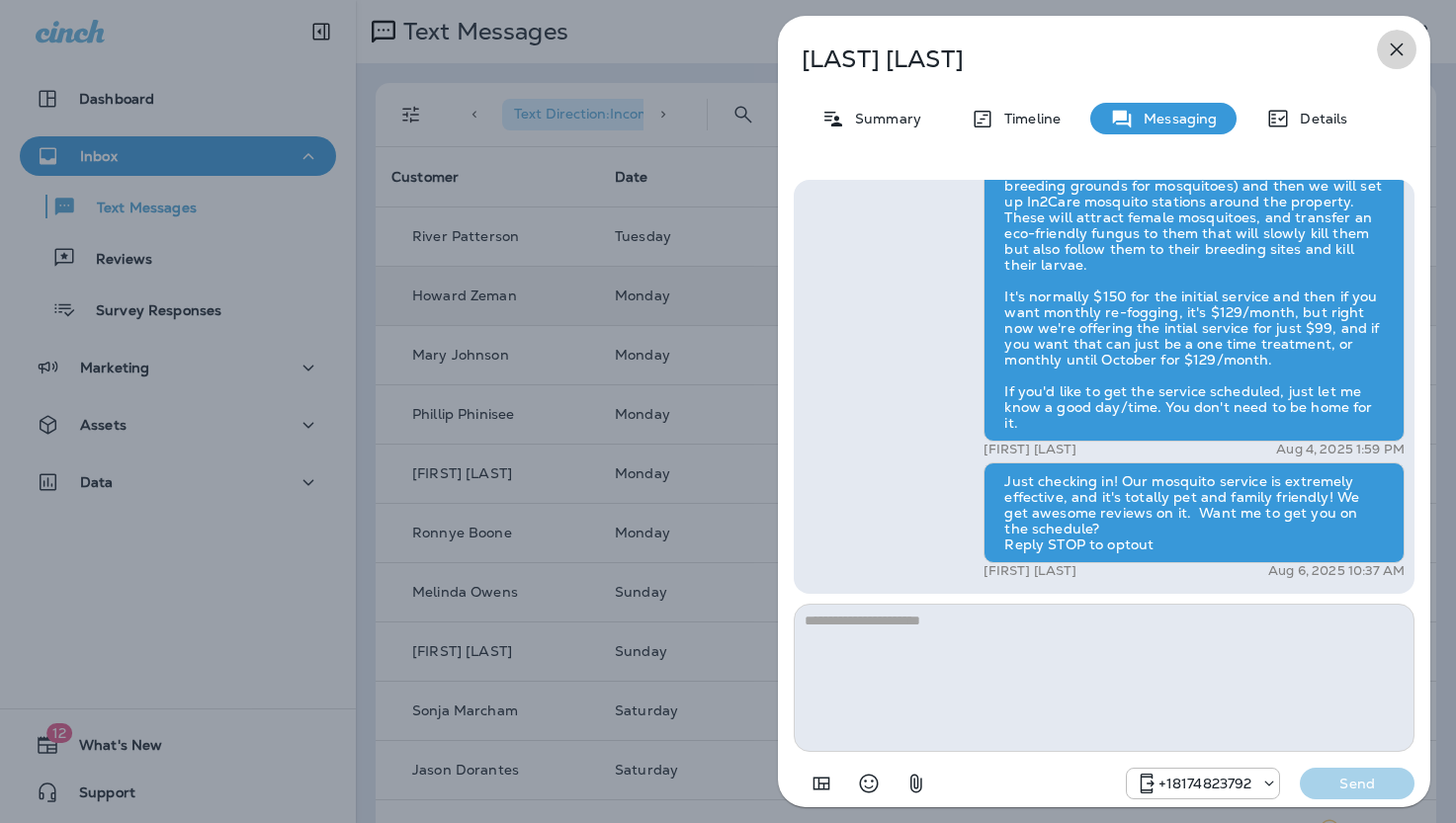 click 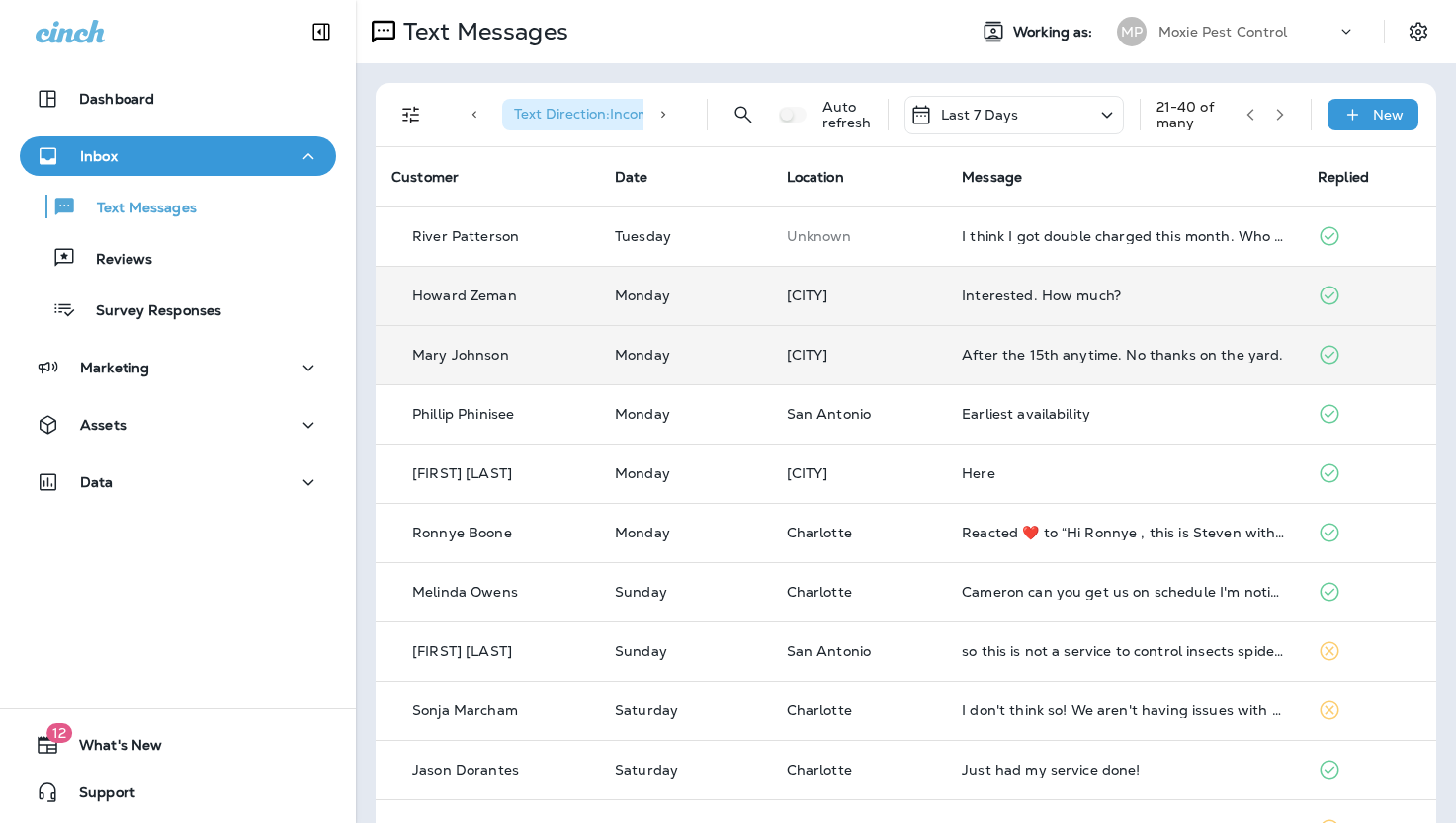 click on "After the 15th anytime. No thanks on the yard." at bounding box center [1124, 355] 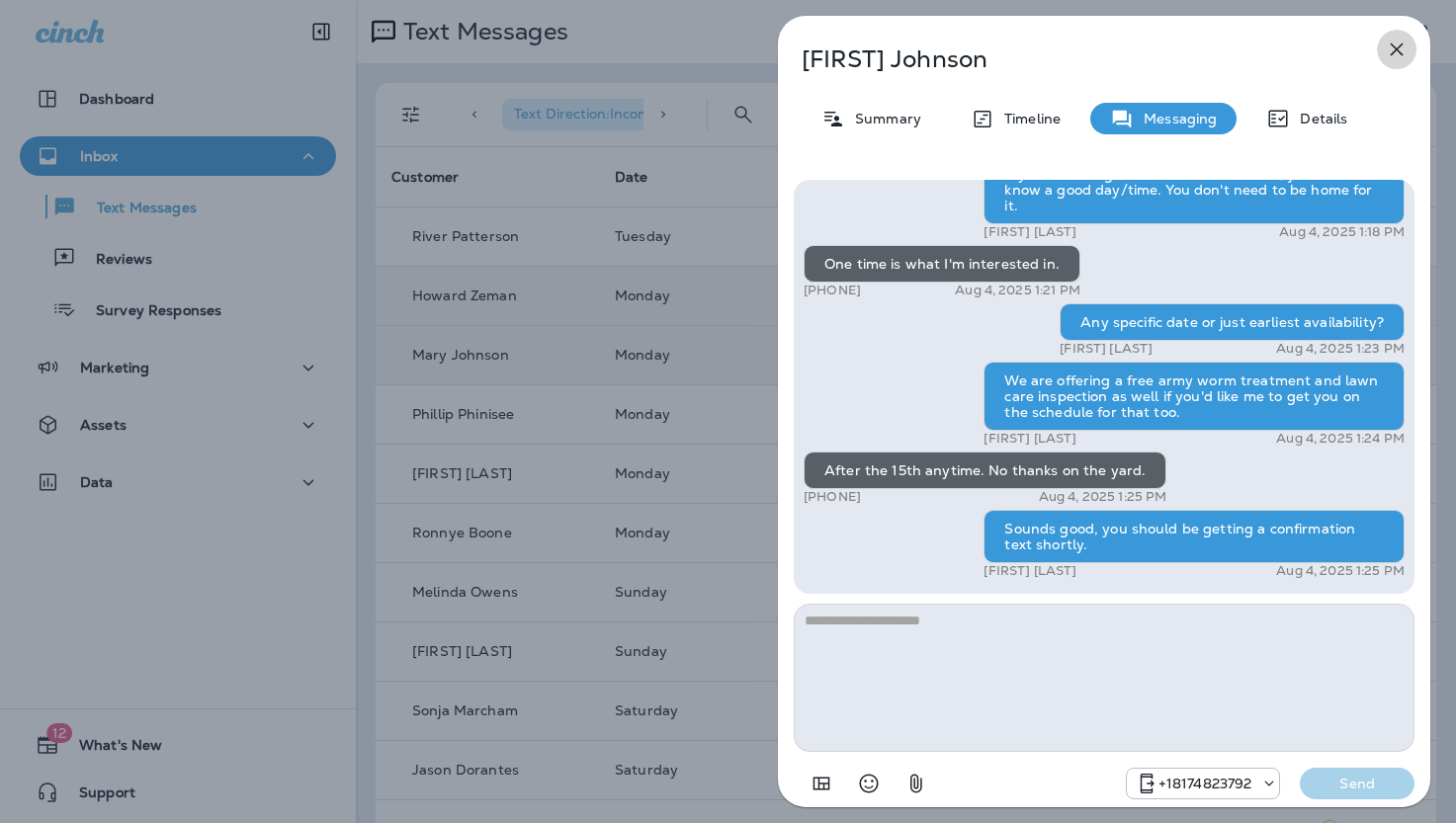 click 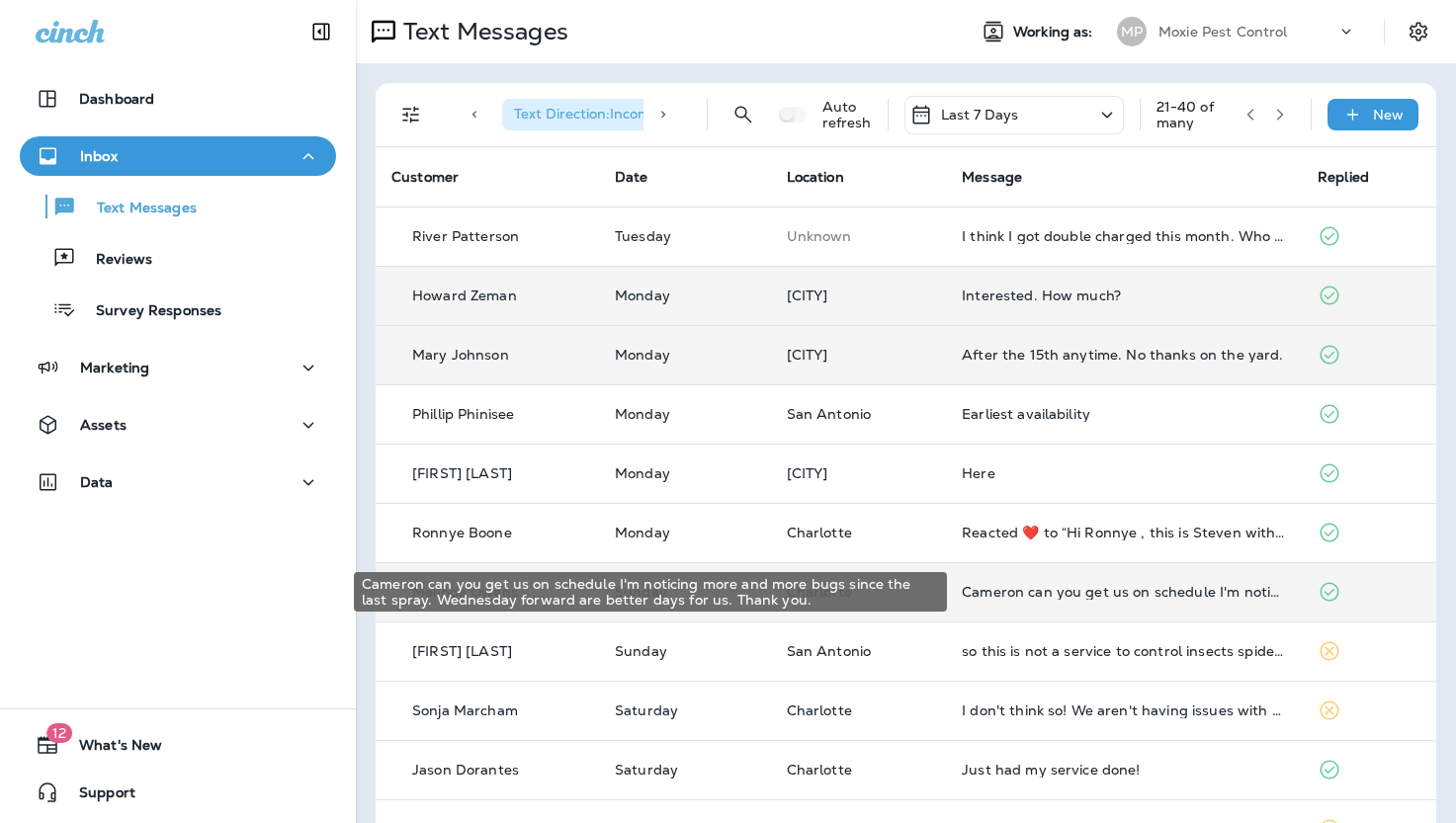 click on "Cameron can you get us on schedule I'm noticing more and more bugs since the last spray. Wednesday forward are better days for us. Thank you." at bounding box center (1124, 592) 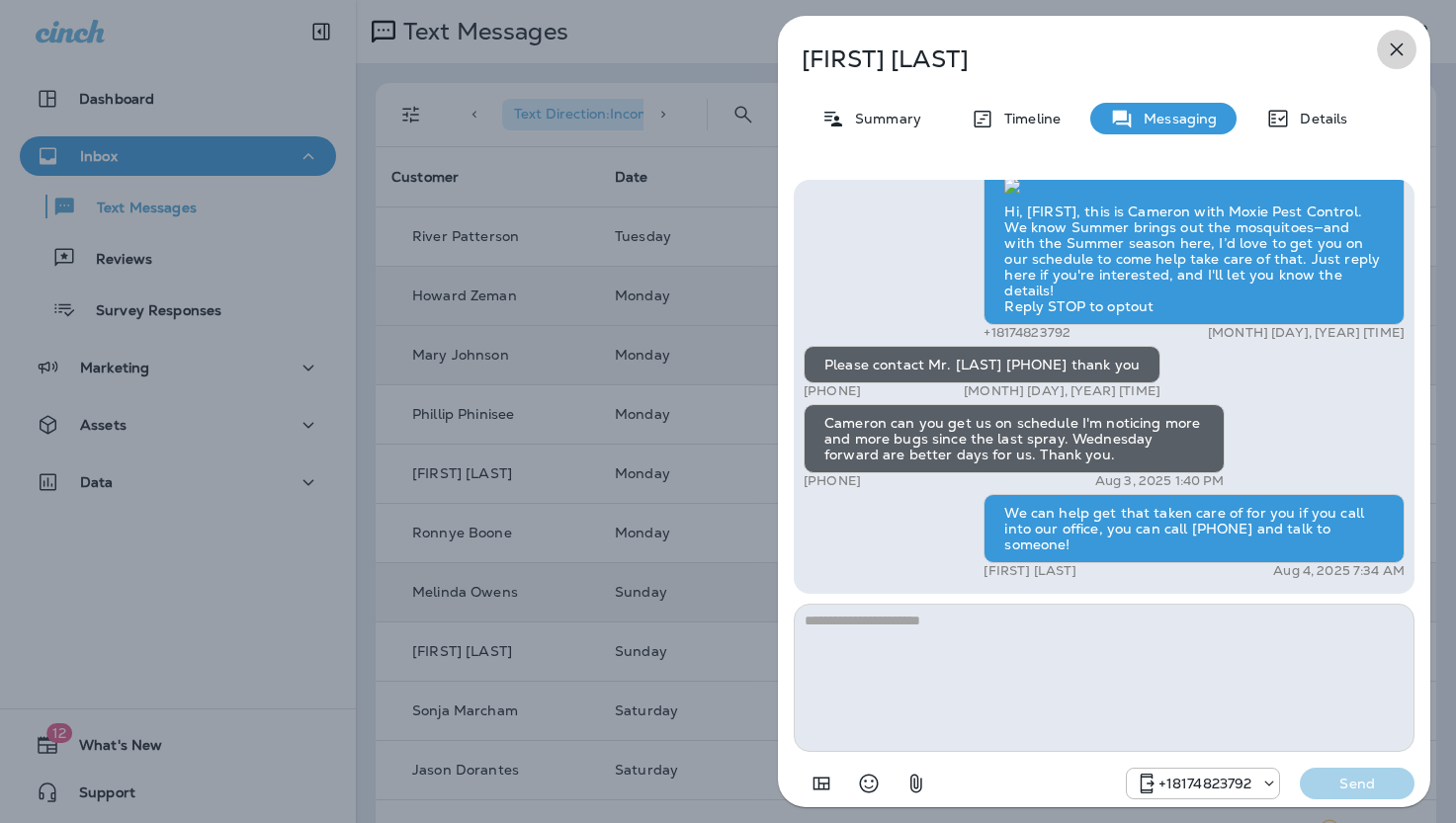 click 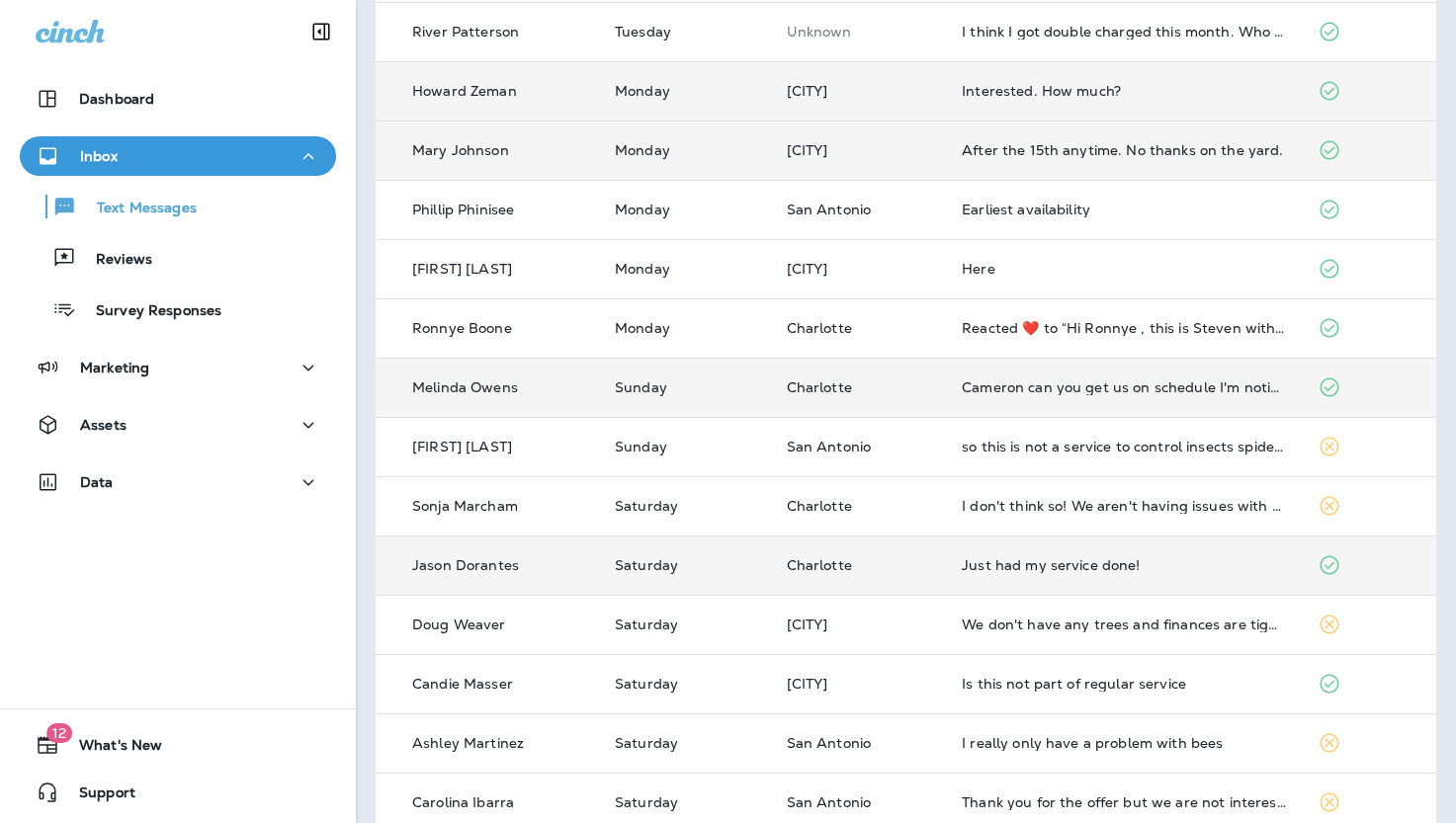 scroll, scrollTop: 245, scrollLeft: 0, axis: vertical 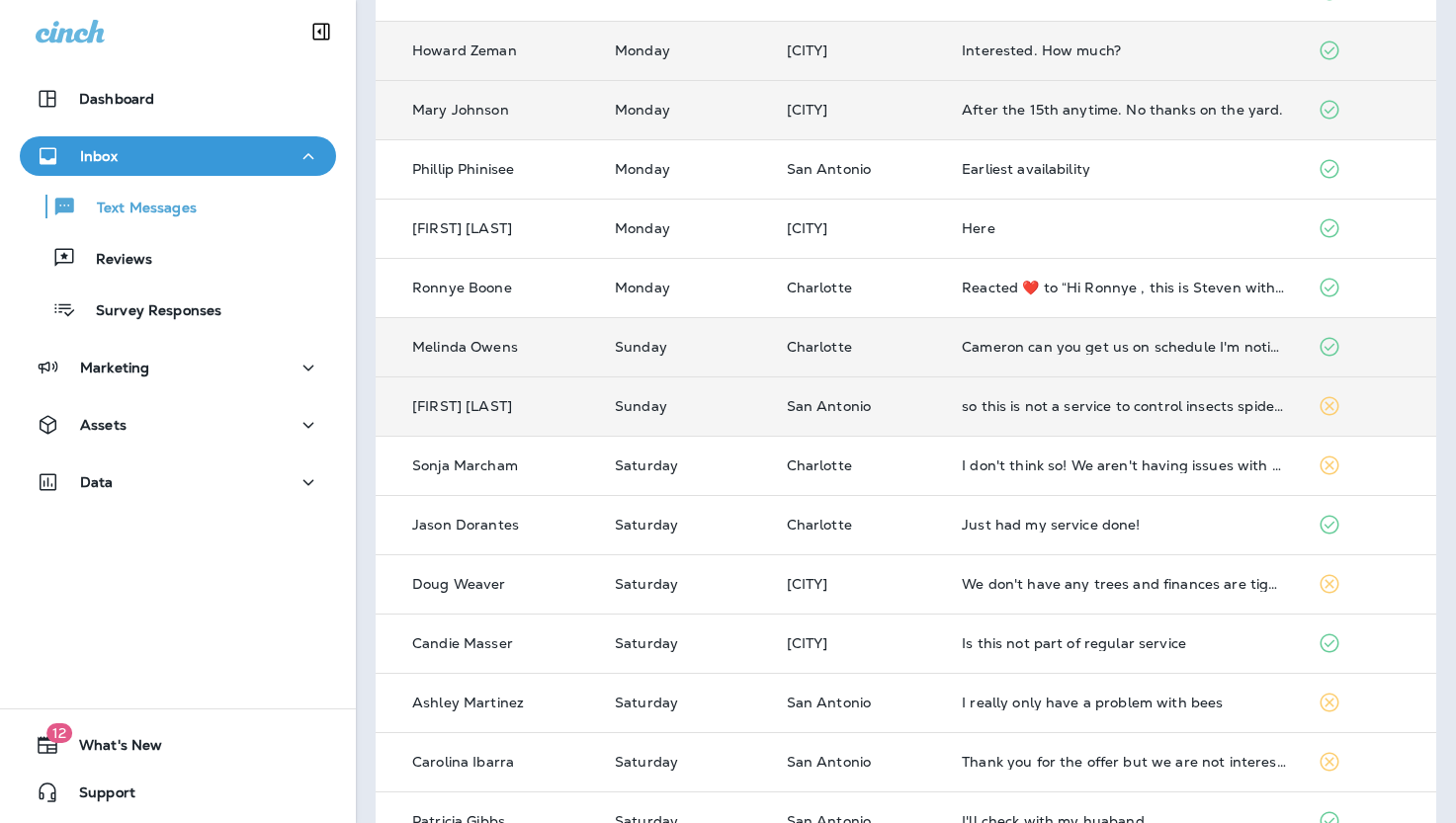 click on "so this is not a service to control insects spiders, roaches, etc for inside & outside treatments which i had with you before;  i did not want an exclusive mosquito service!" at bounding box center [1124, 406] 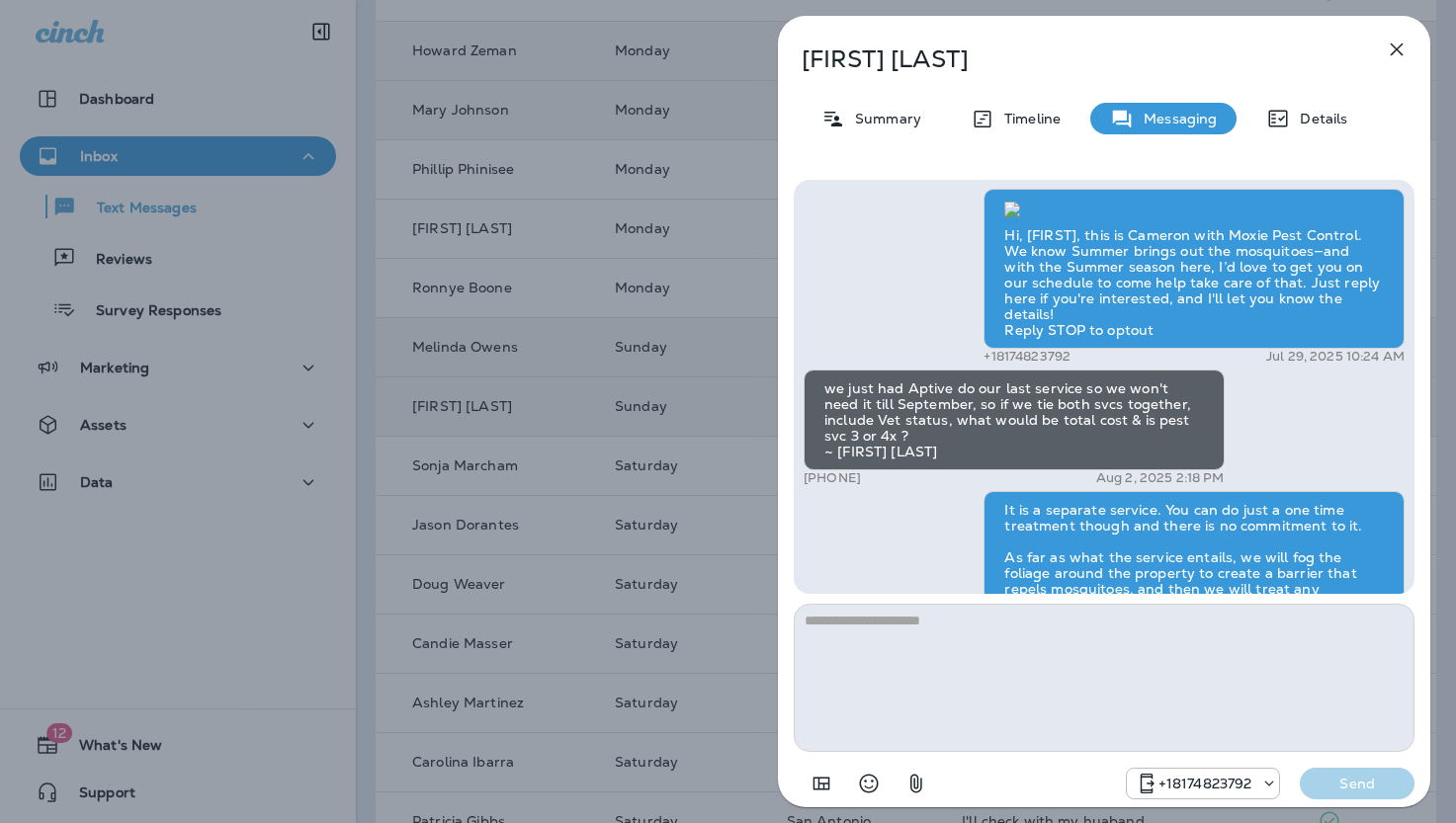 scroll, scrollTop: -1022, scrollLeft: 0, axis: vertical 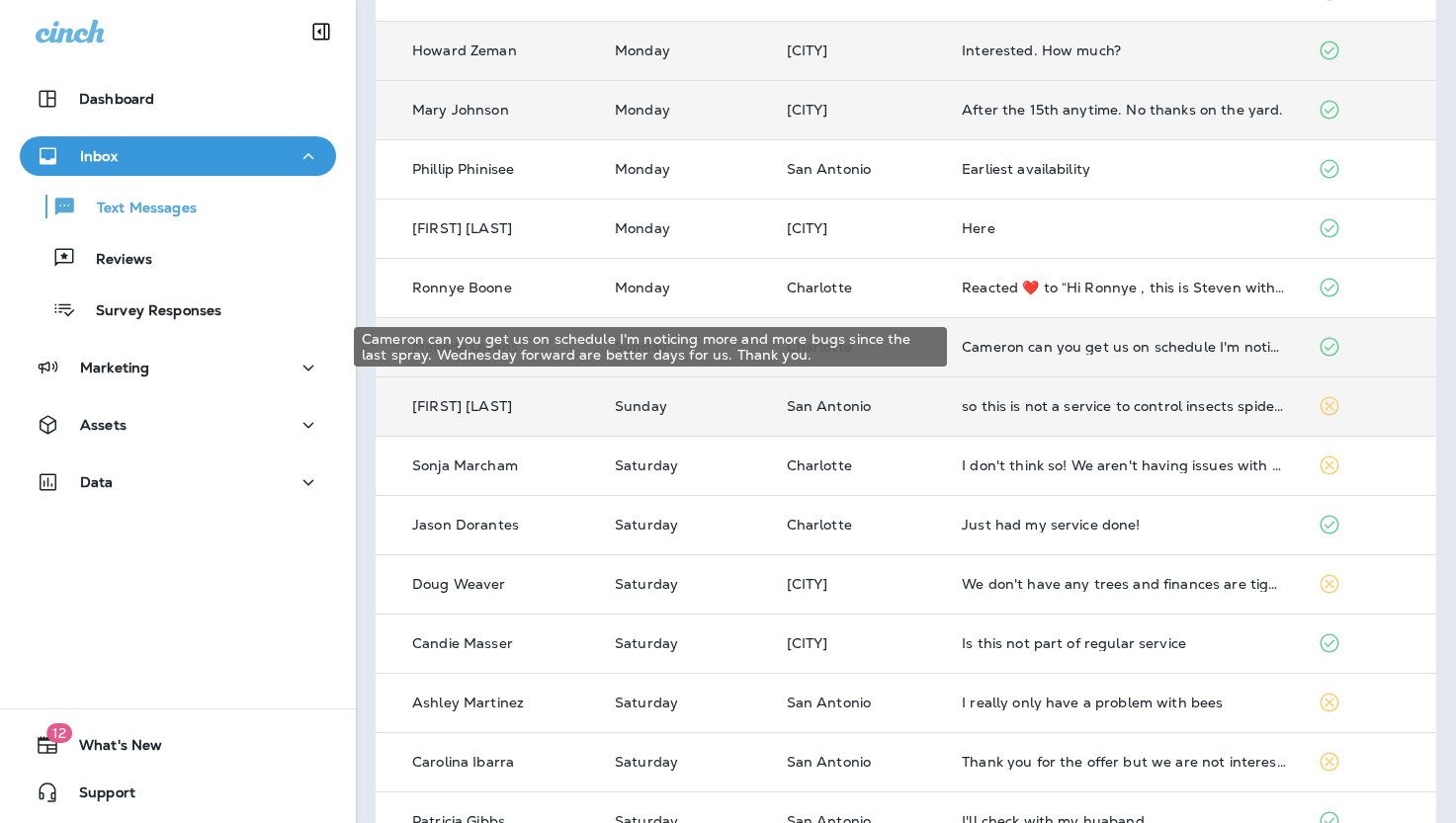 click on "Cameron can you get us on schedule I'm noticing more and more bugs since the last spray. Wednesday forward are better days for us. Thank you." at bounding box center (1124, 347) 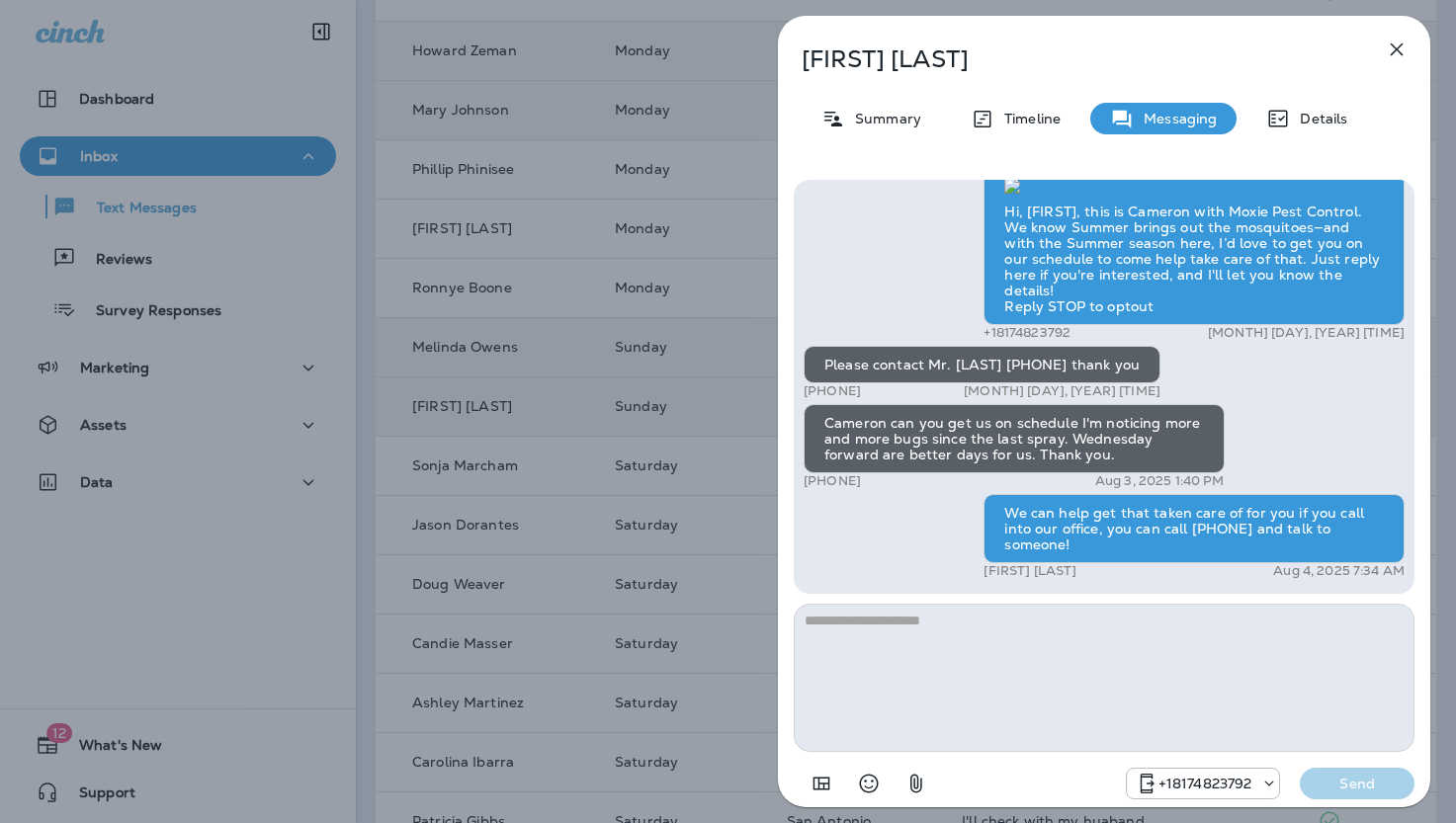 click 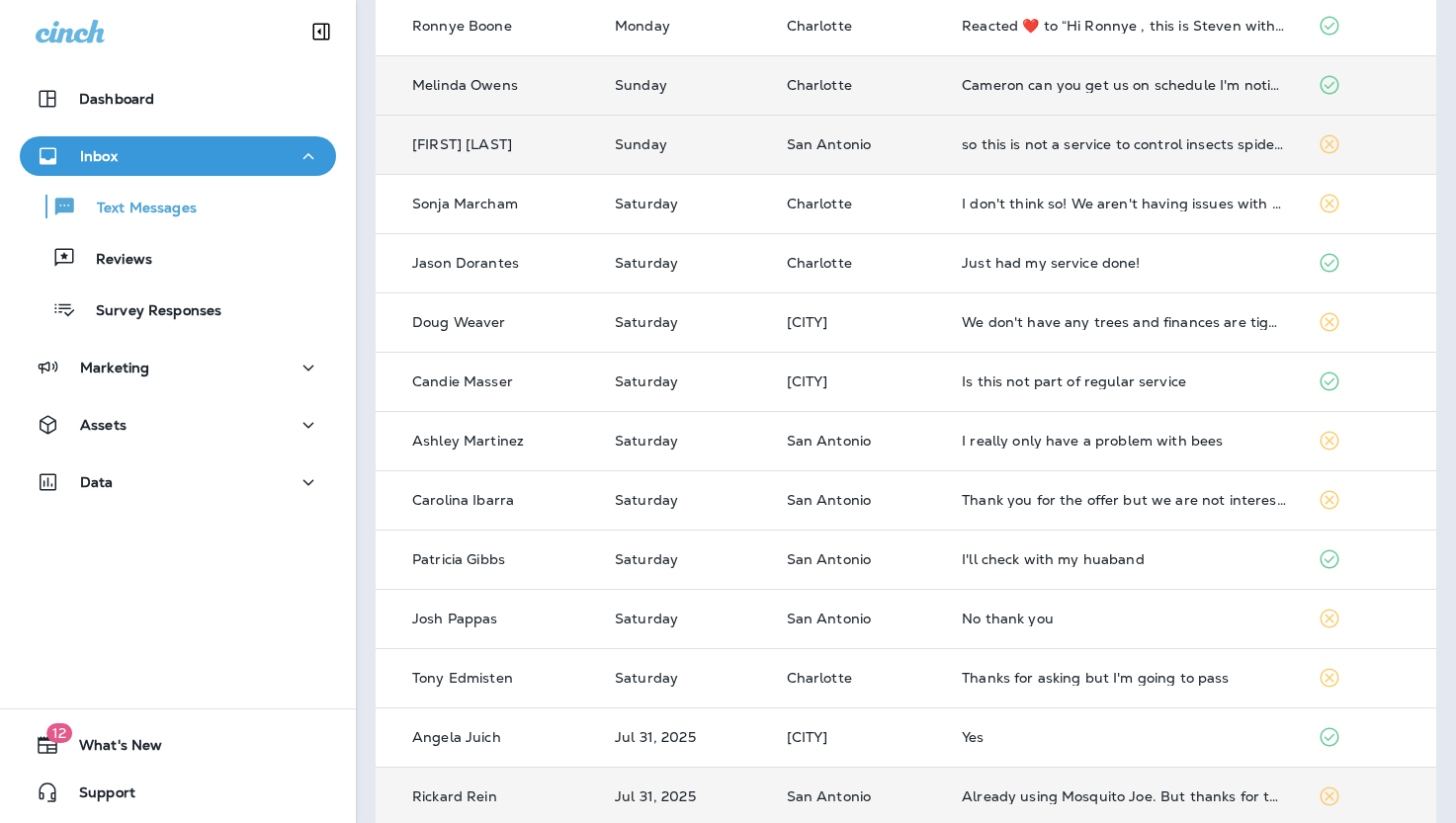 scroll, scrollTop: 590, scrollLeft: 0, axis: vertical 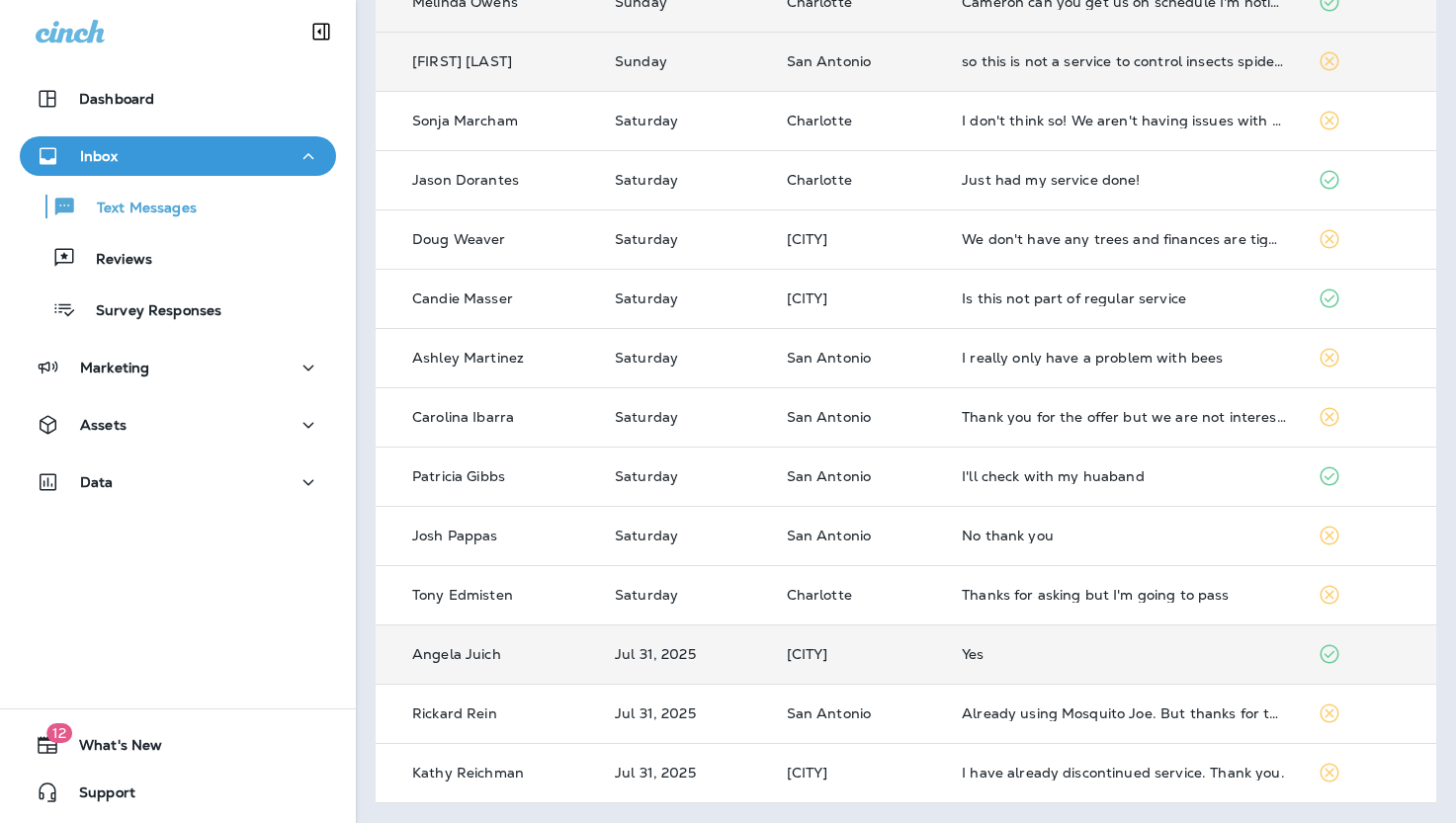 click on "Yes" at bounding box center [1124, 654] 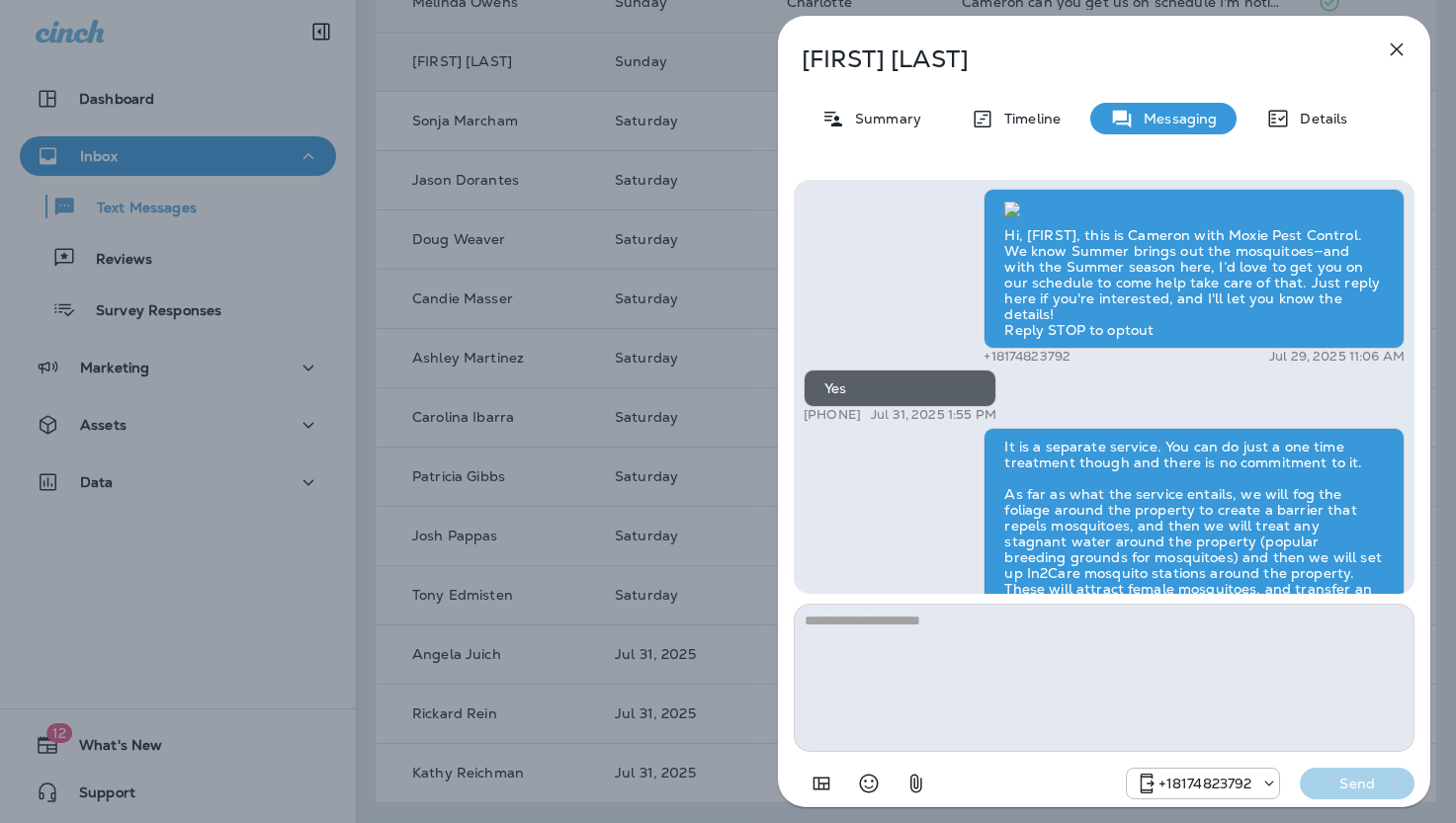 scroll, scrollTop: -234, scrollLeft: 0, axis: vertical 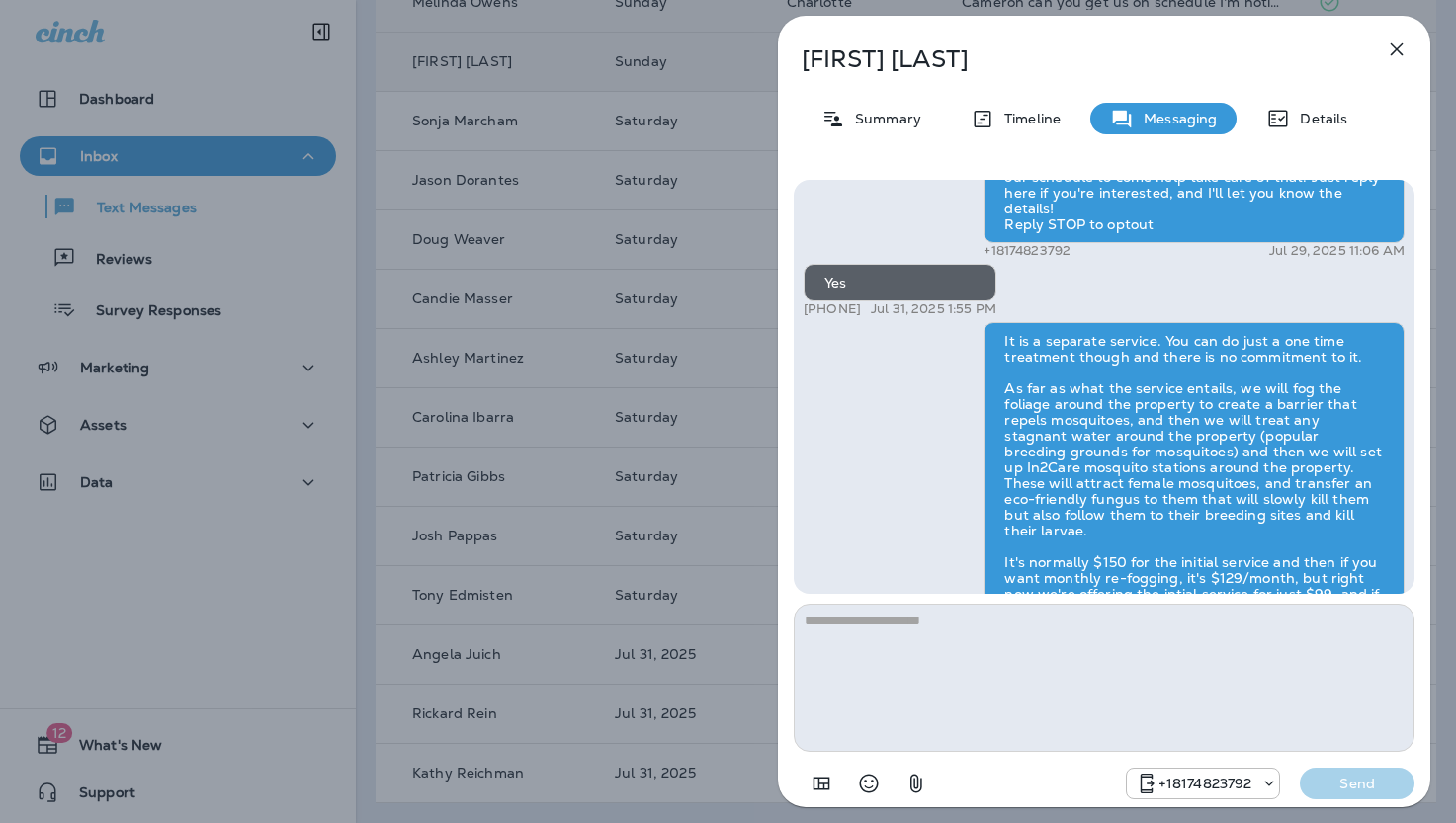 click 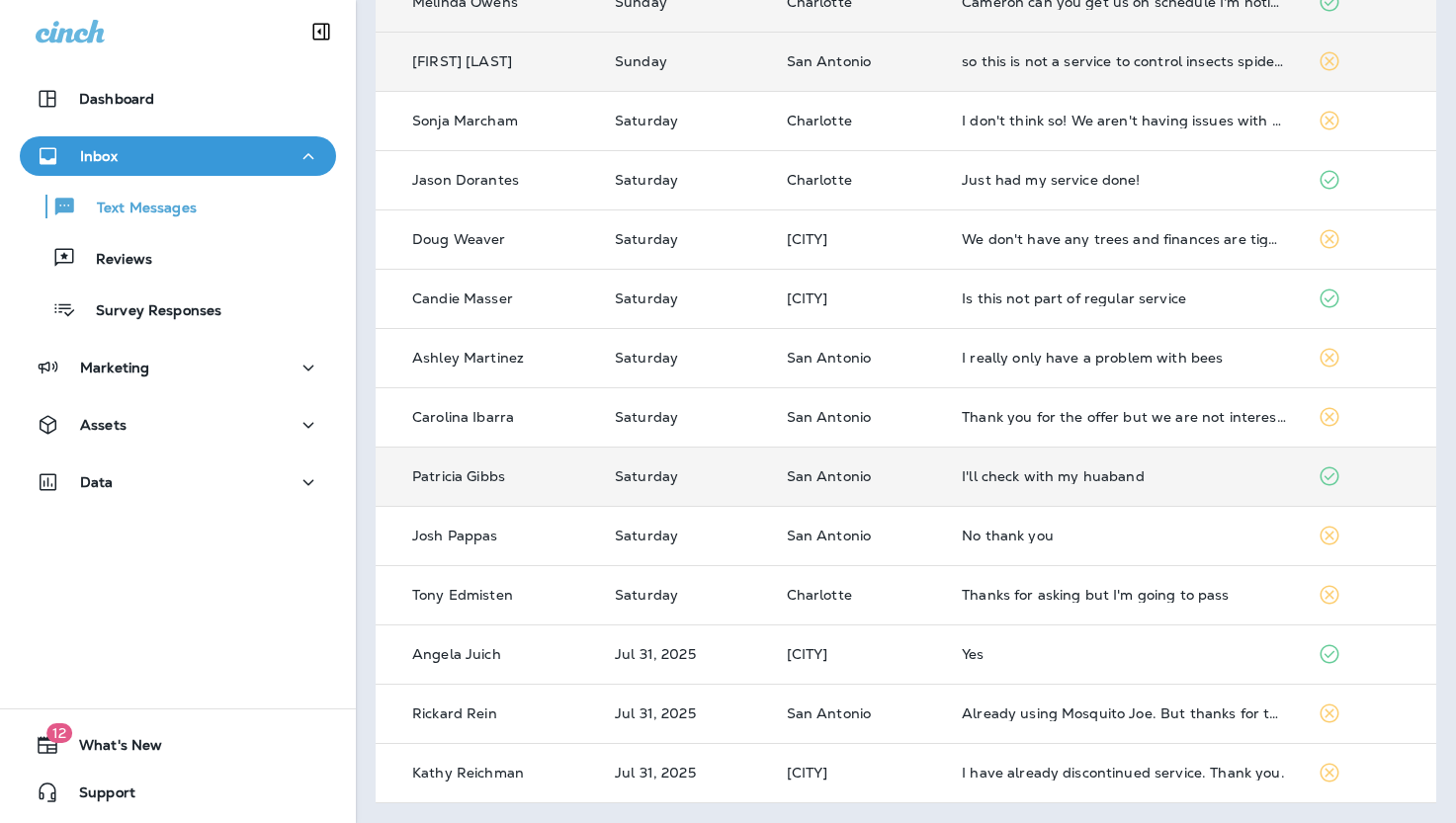 click on "I'll check with my huaband" at bounding box center (1124, 476) 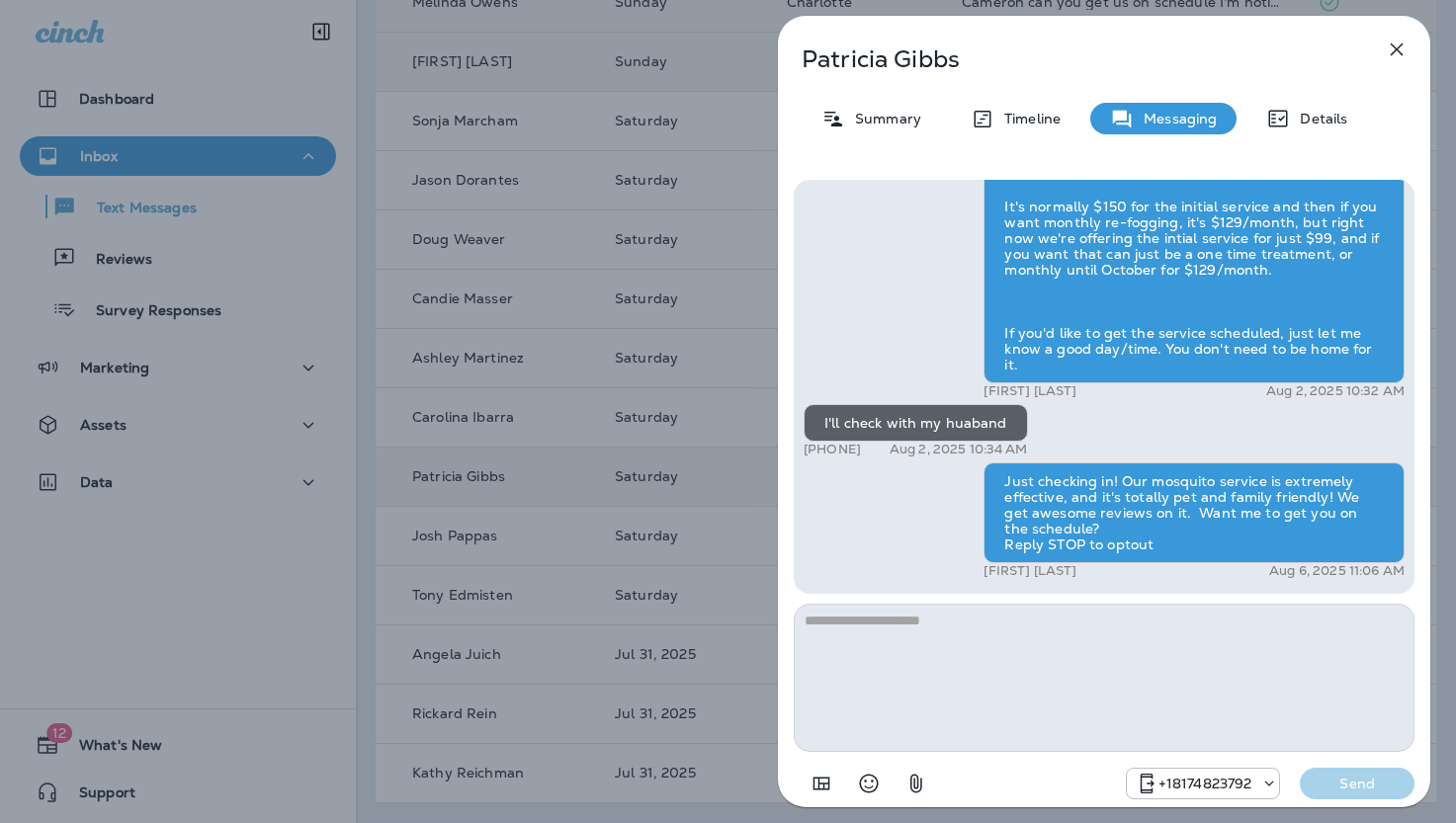 click 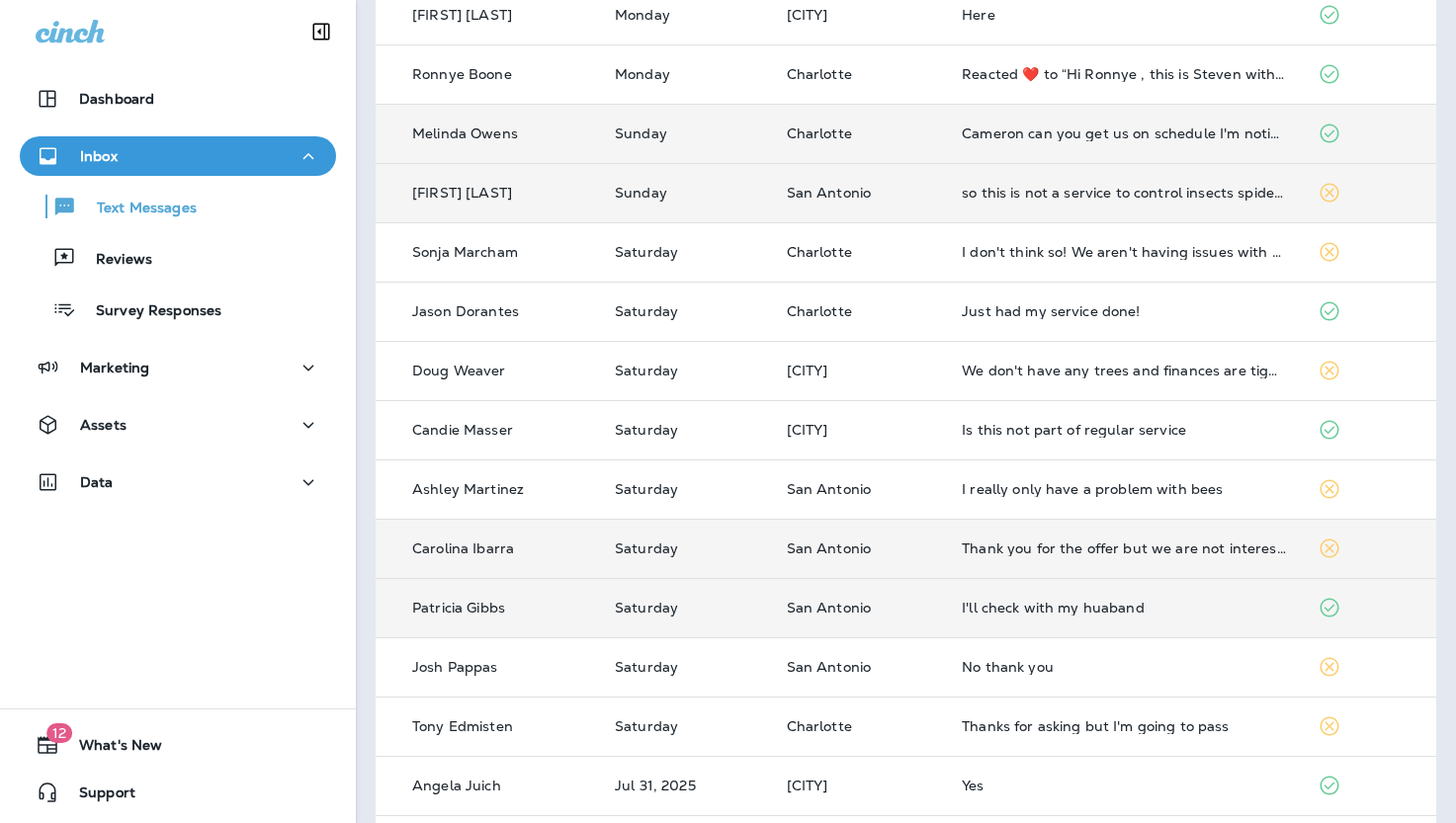 scroll, scrollTop: 370, scrollLeft: 0, axis: vertical 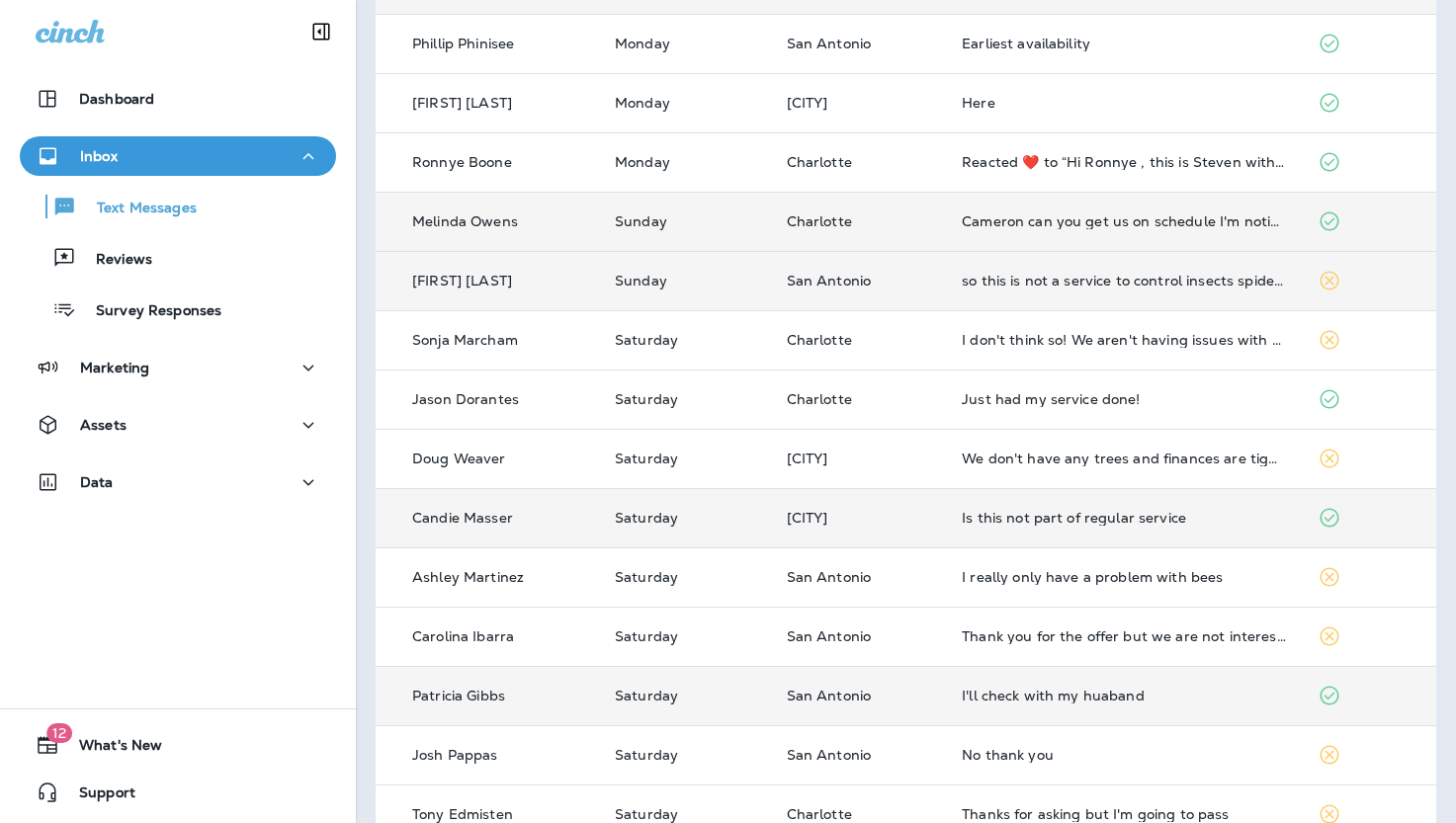 click on "Is this not part of regular service" at bounding box center (1124, 518) 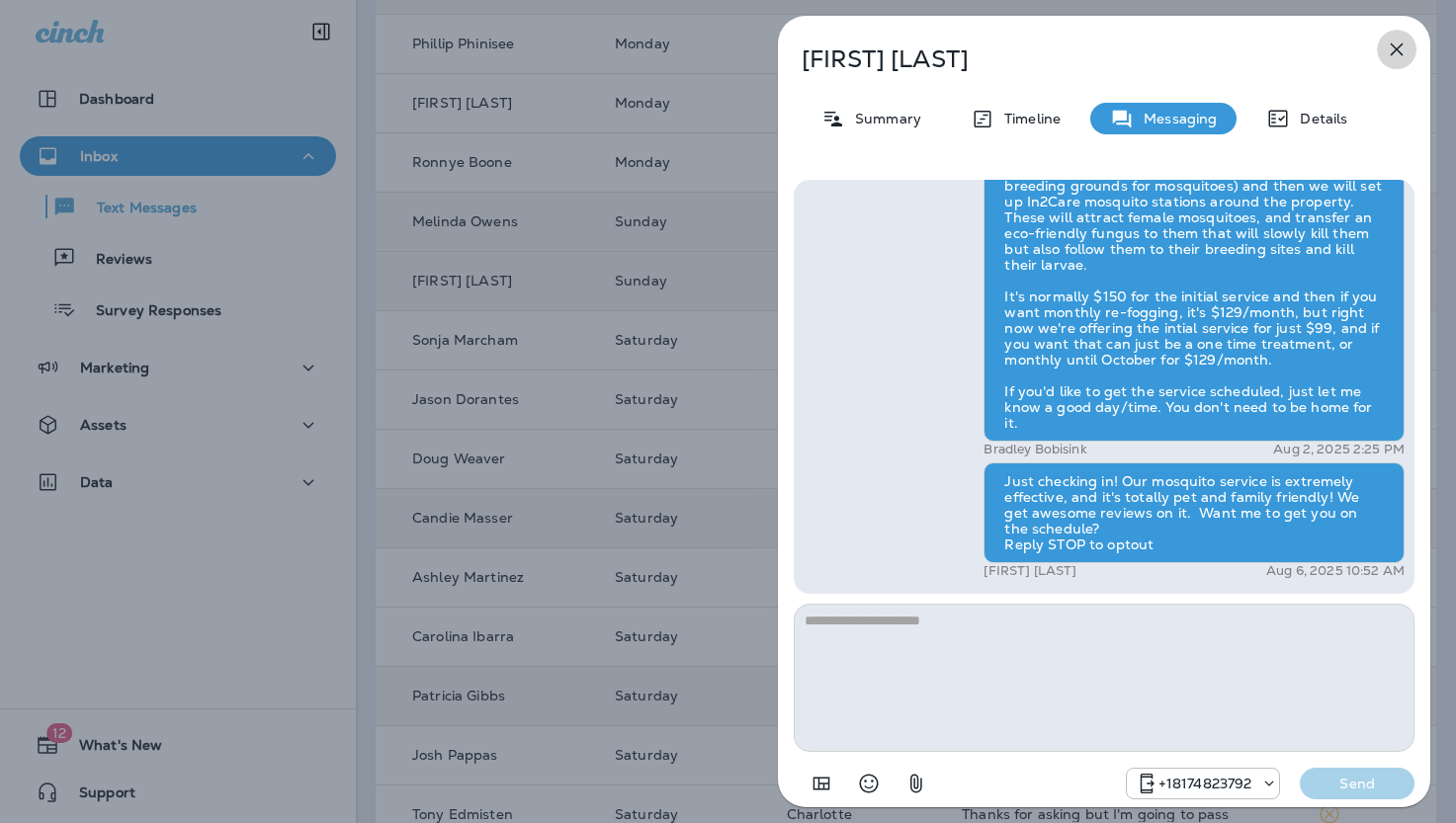 click 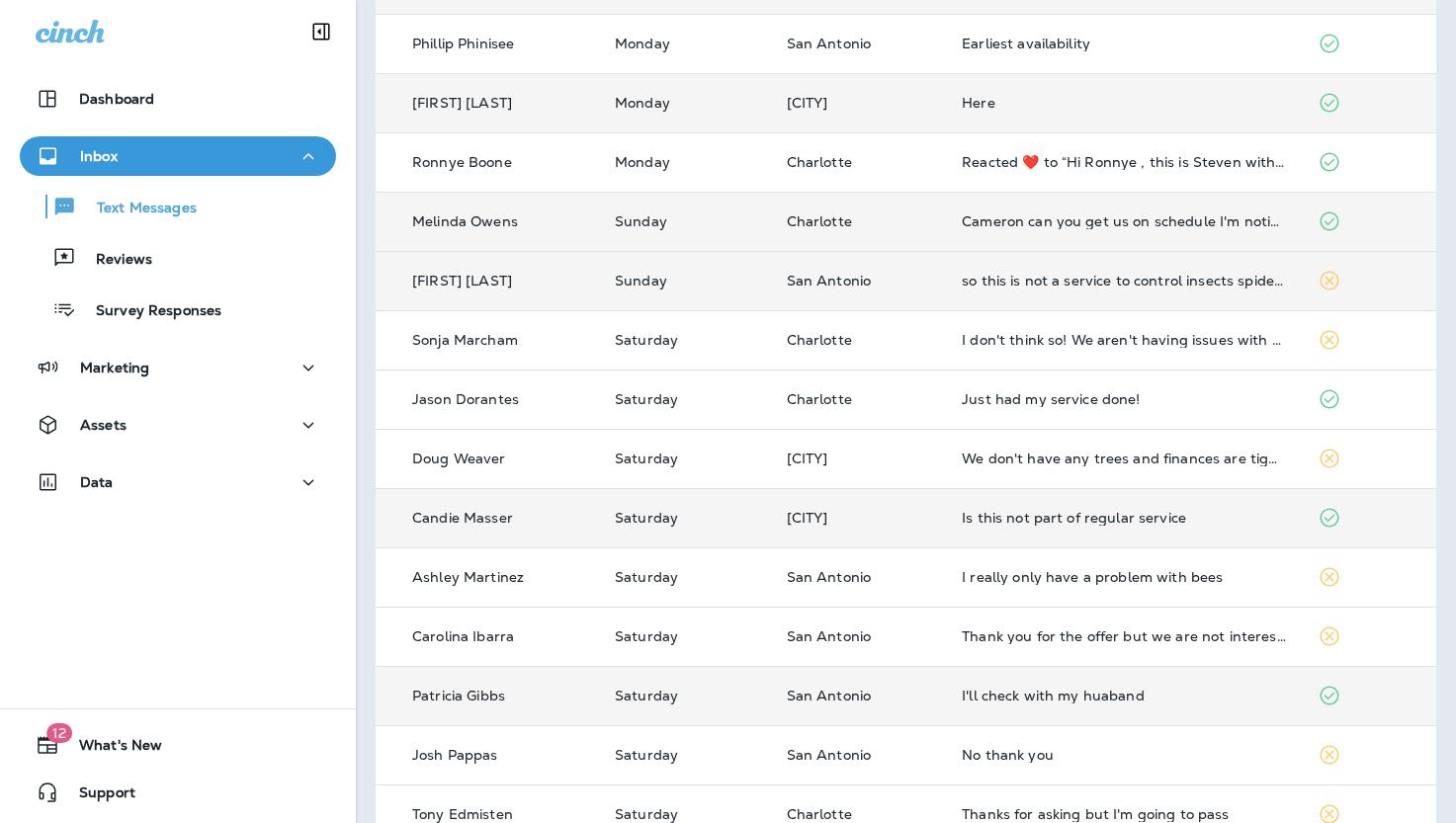 click on "Here" at bounding box center (1124, 103) 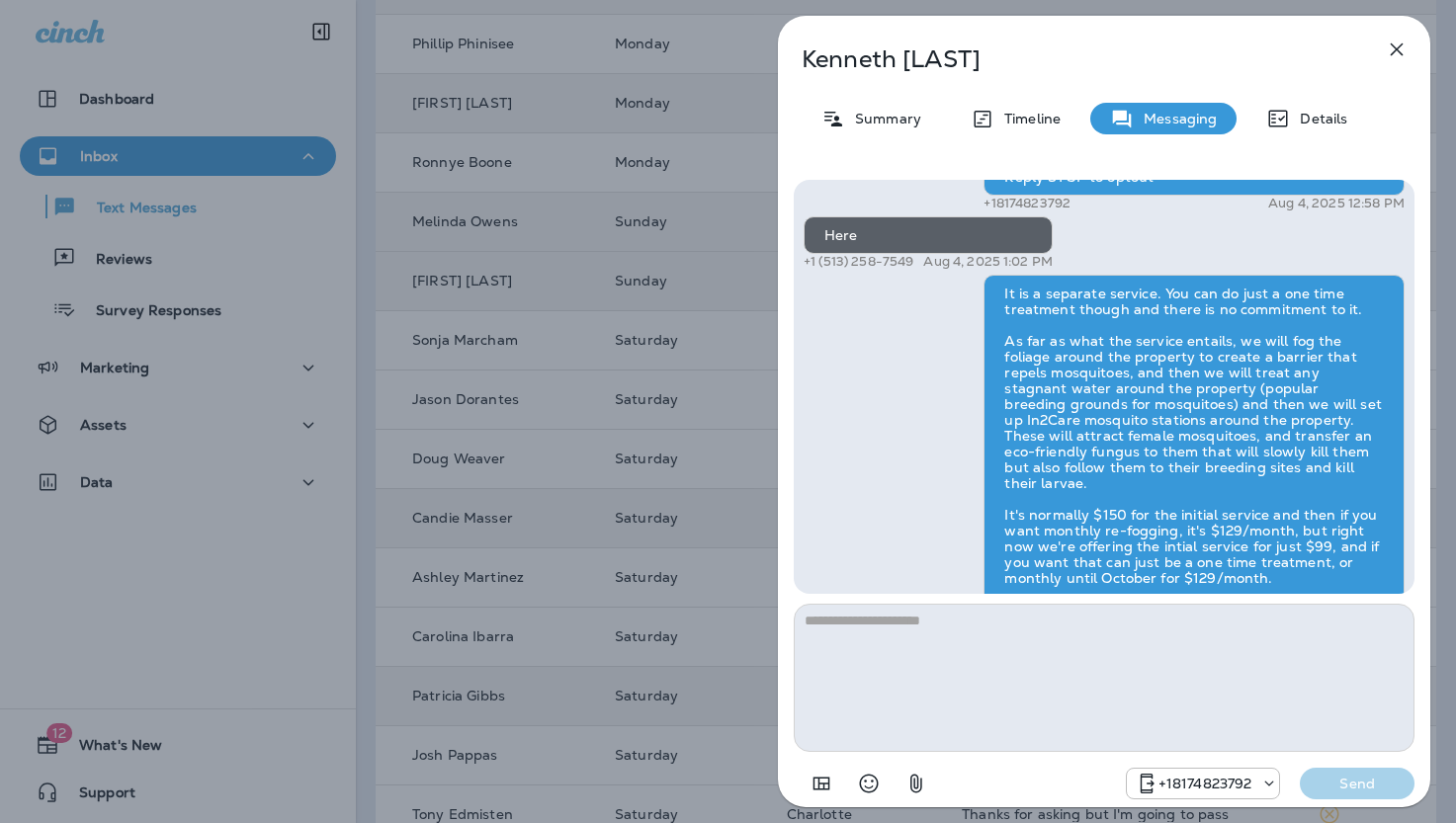 scroll, scrollTop: 1, scrollLeft: 0, axis: vertical 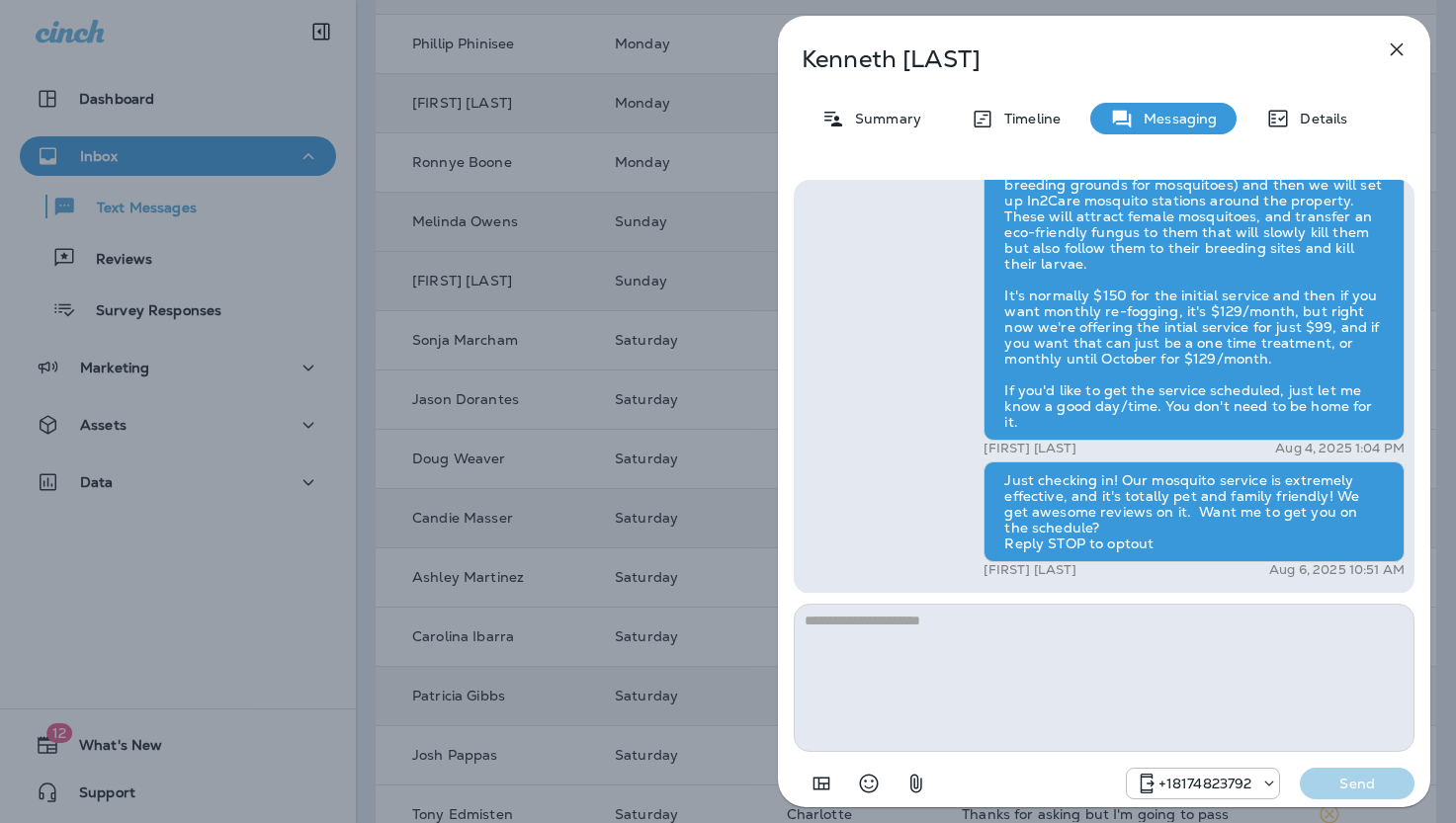 click 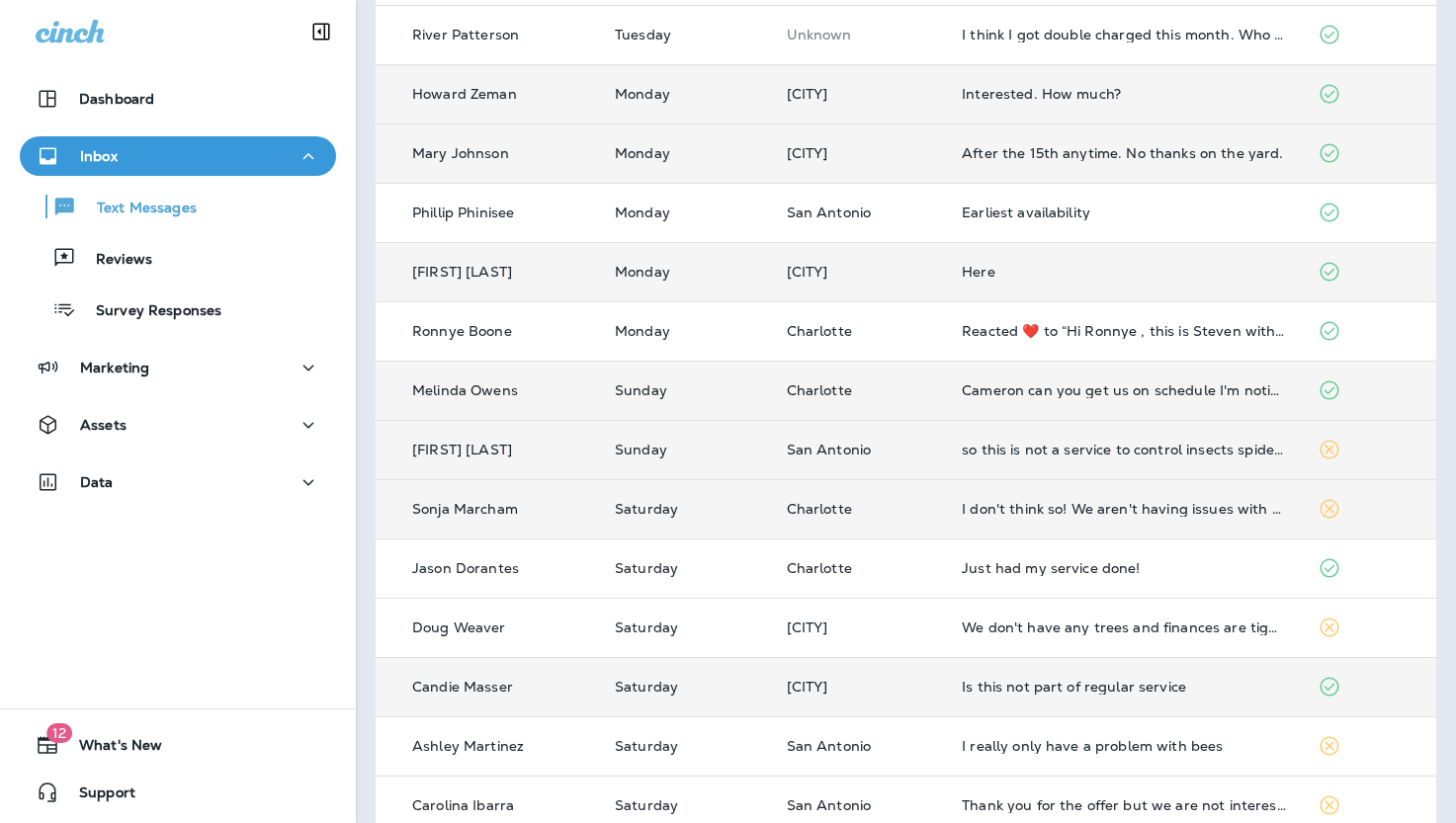 scroll, scrollTop: 0, scrollLeft: 0, axis: both 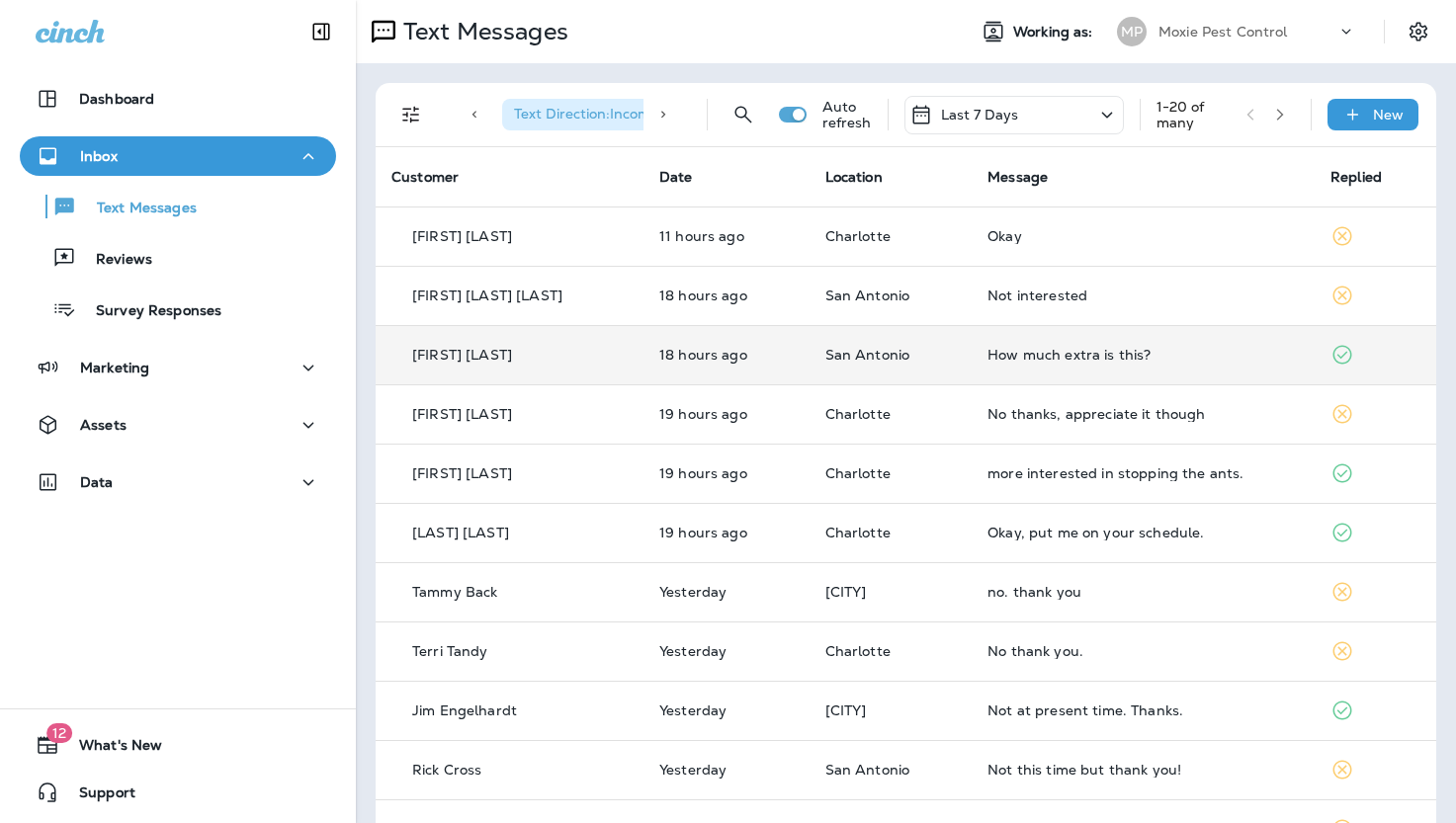 click on "How much extra is this?" at bounding box center (1143, 355) 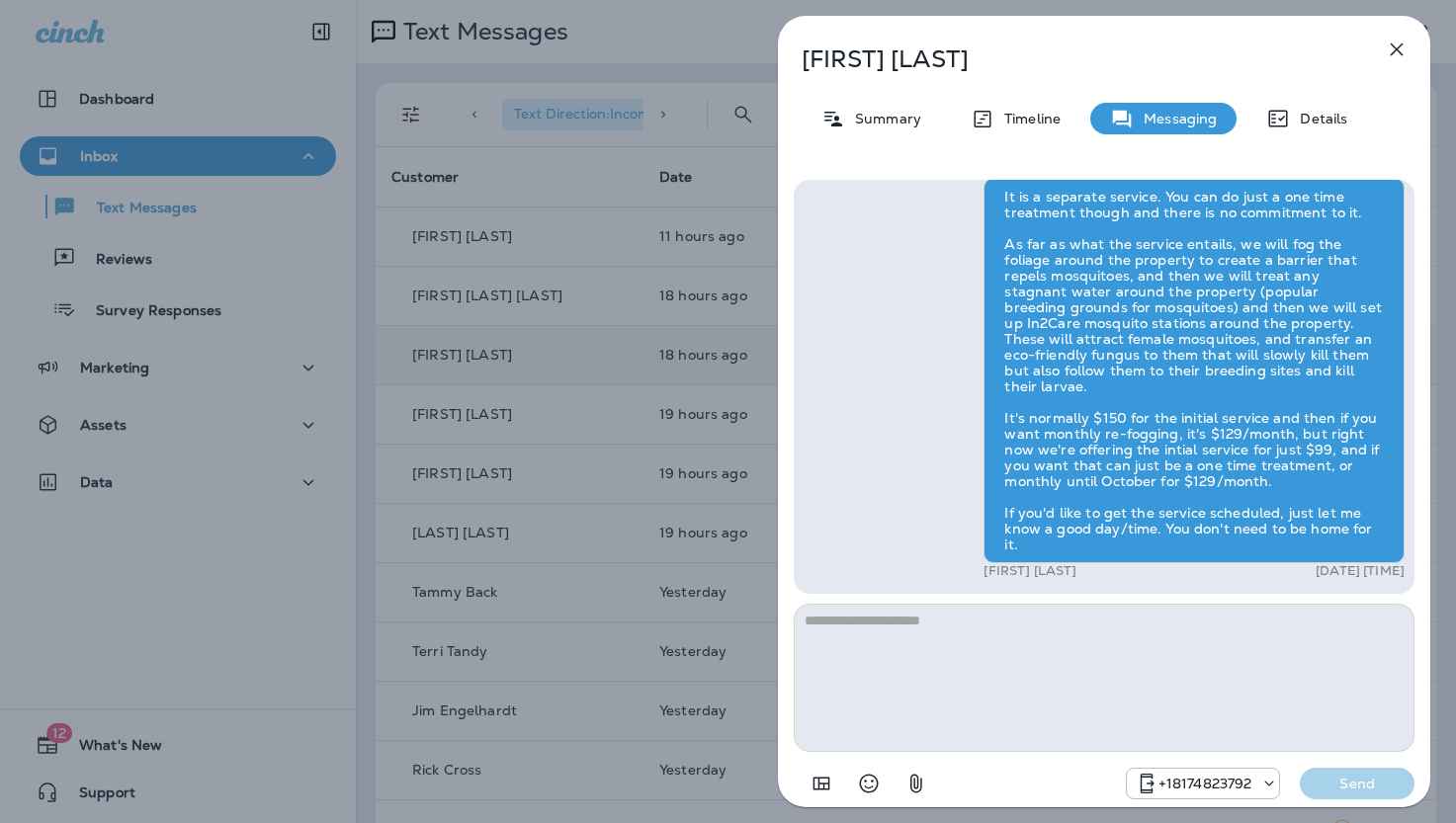 scroll, scrollTop: 1, scrollLeft: 0, axis: vertical 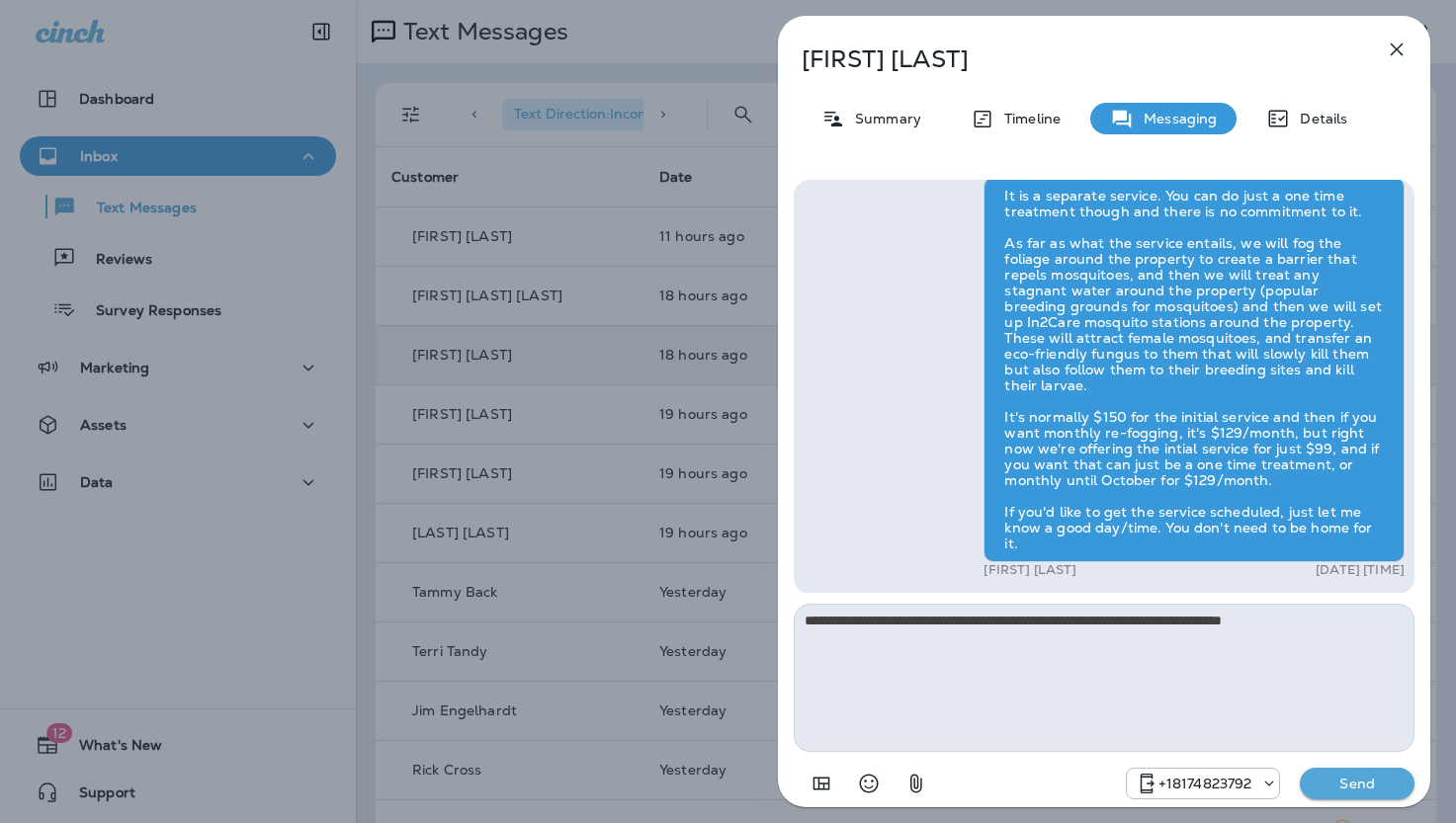 type on "**********" 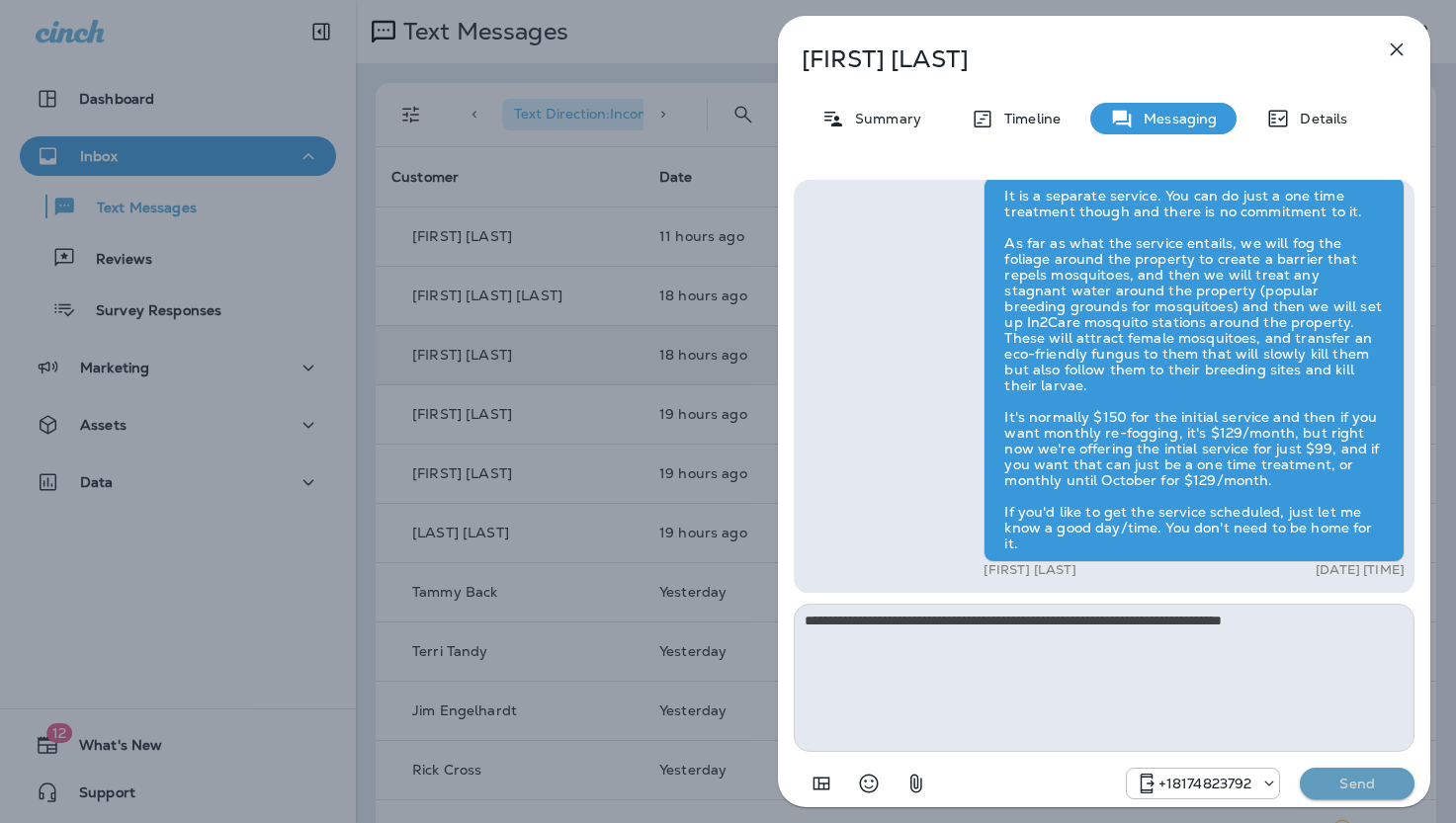 click on "Send" at bounding box center (1357, 783) 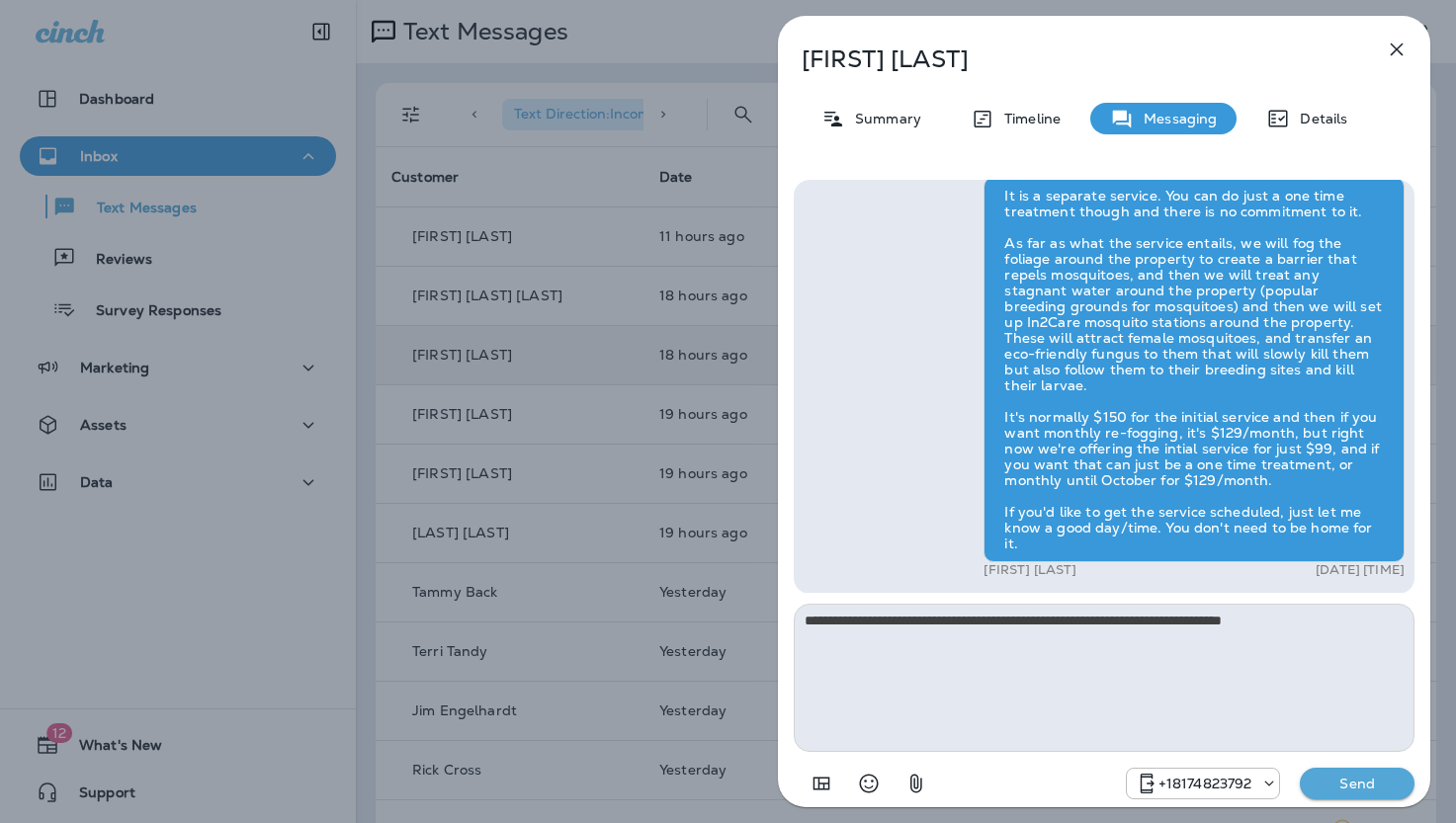 type 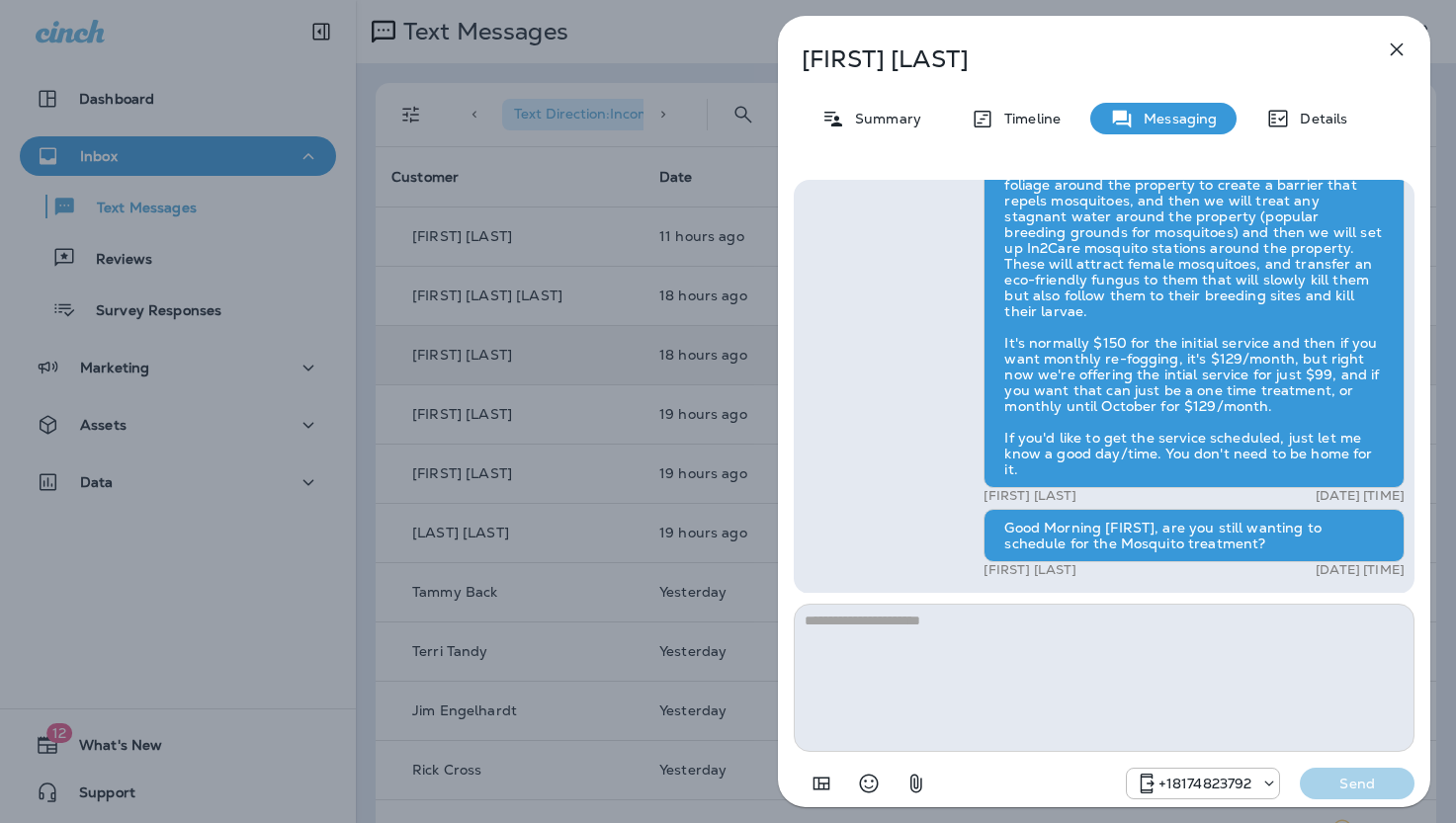 click 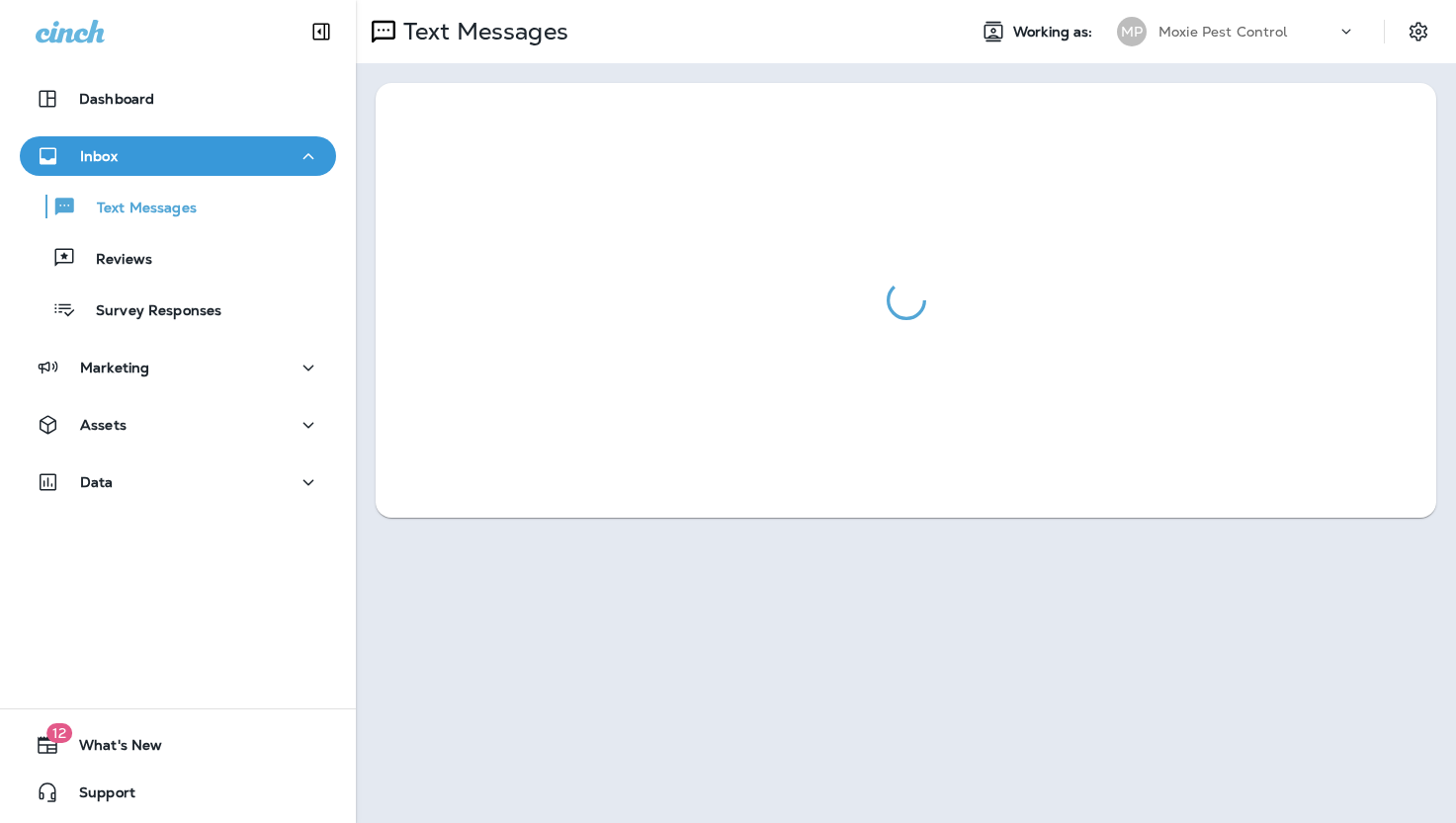 scroll, scrollTop: 0, scrollLeft: 0, axis: both 